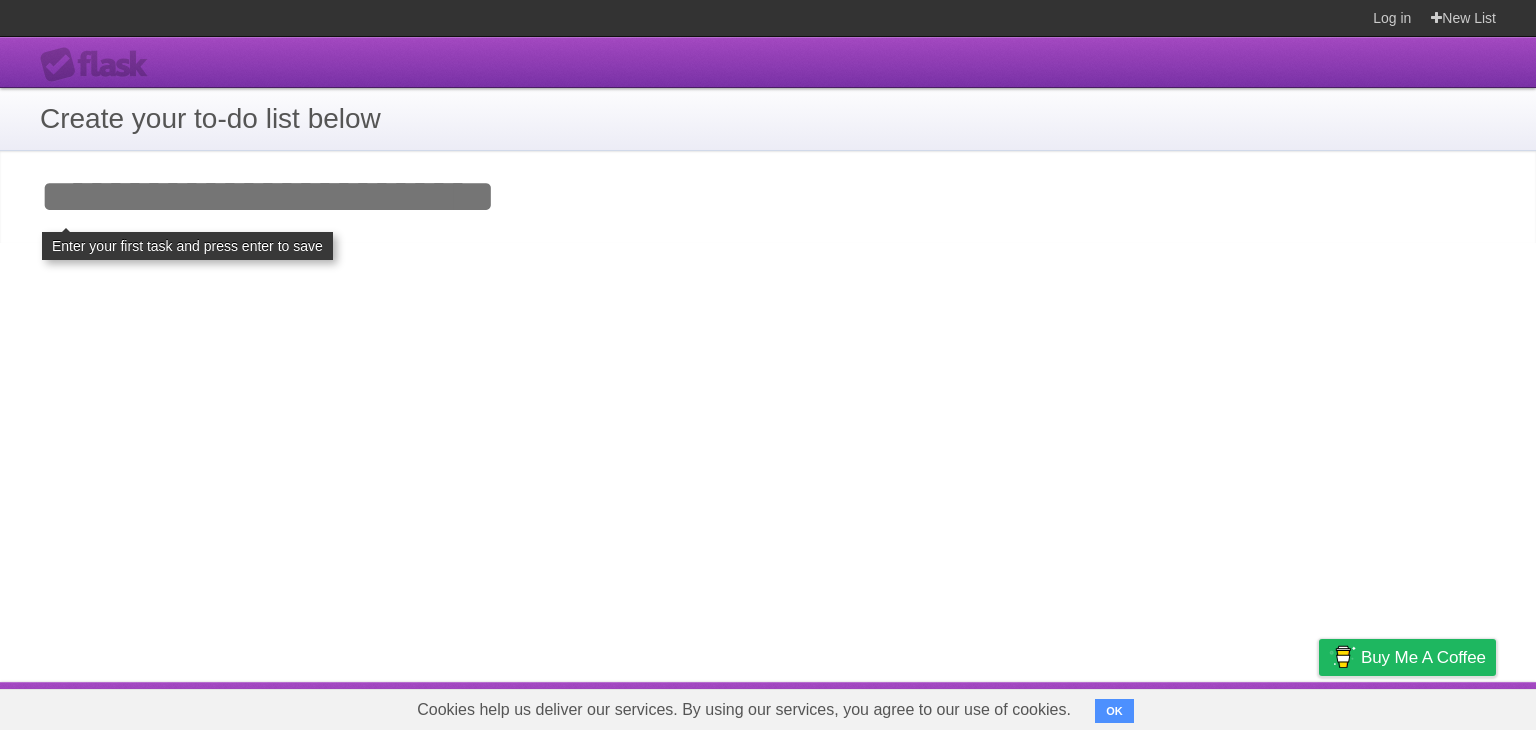 scroll, scrollTop: 0, scrollLeft: 0, axis: both 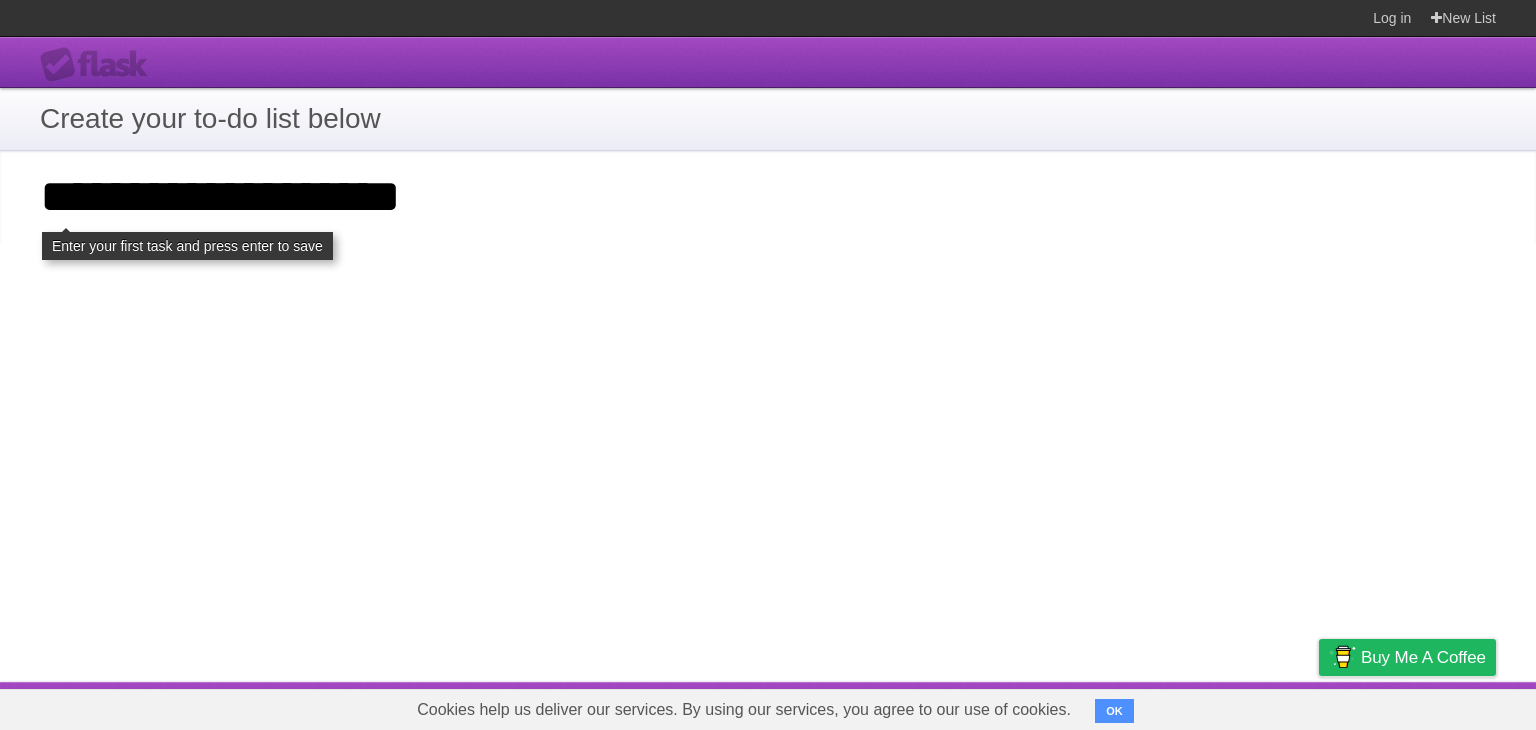 type on "**********" 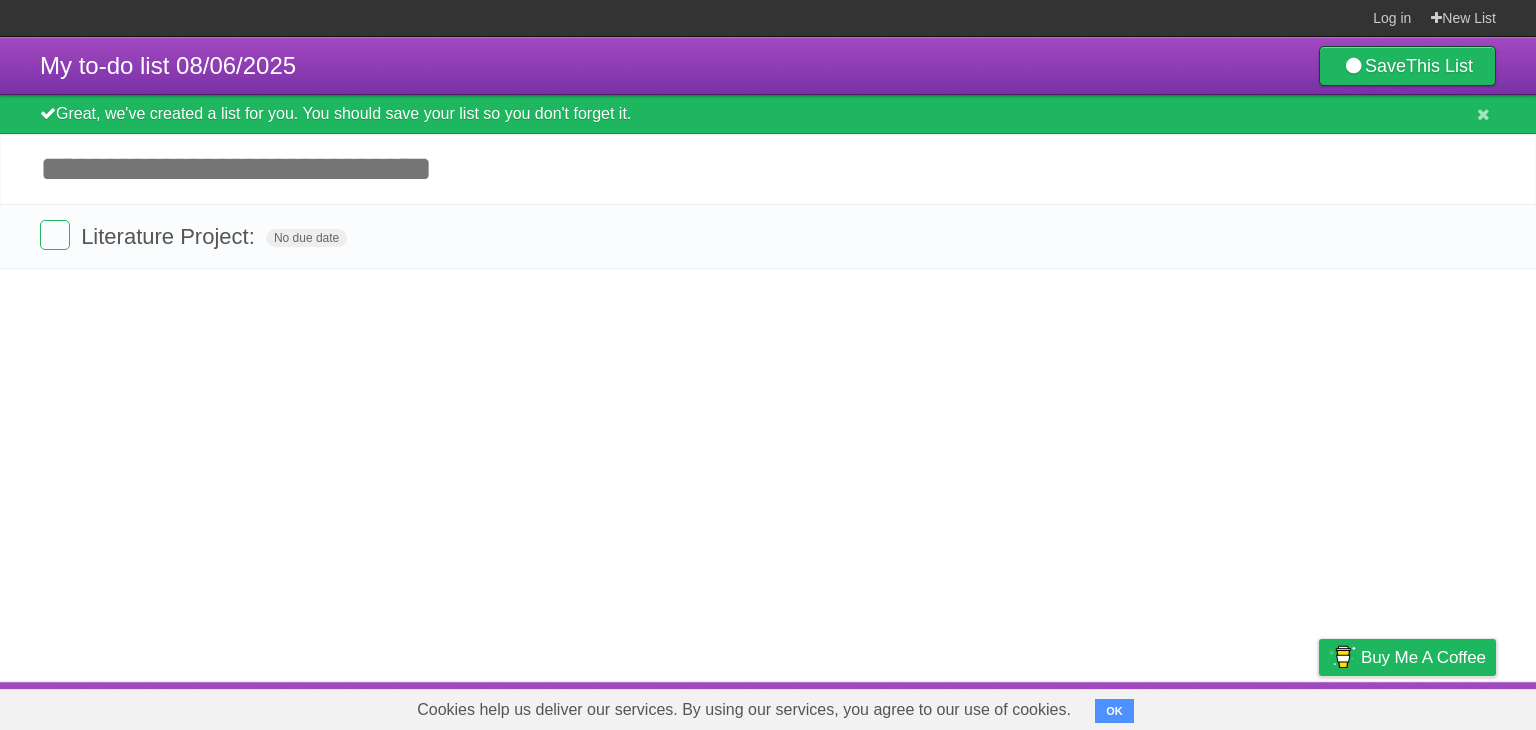 scroll, scrollTop: 0, scrollLeft: 0, axis: both 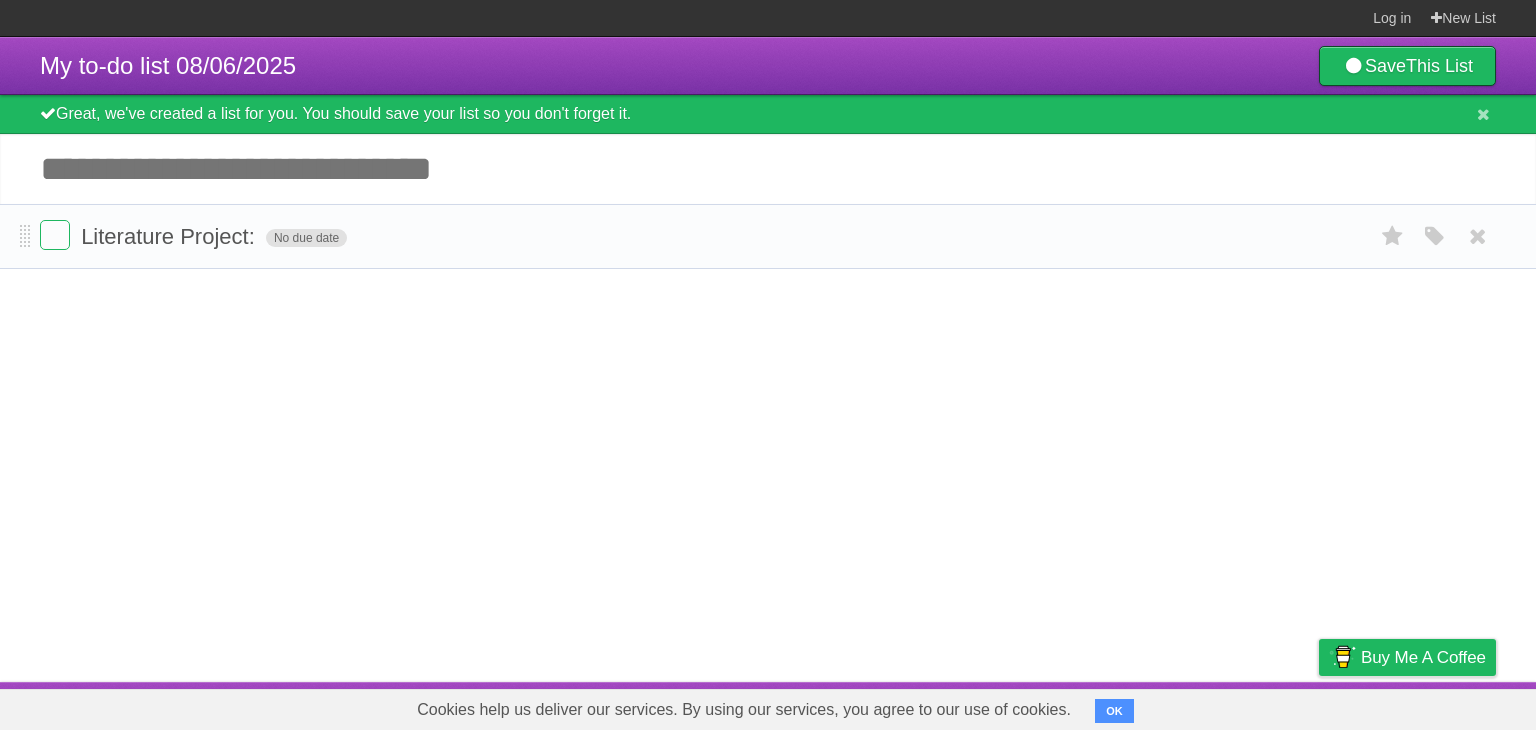 click on "No due date" at bounding box center [306, 238] 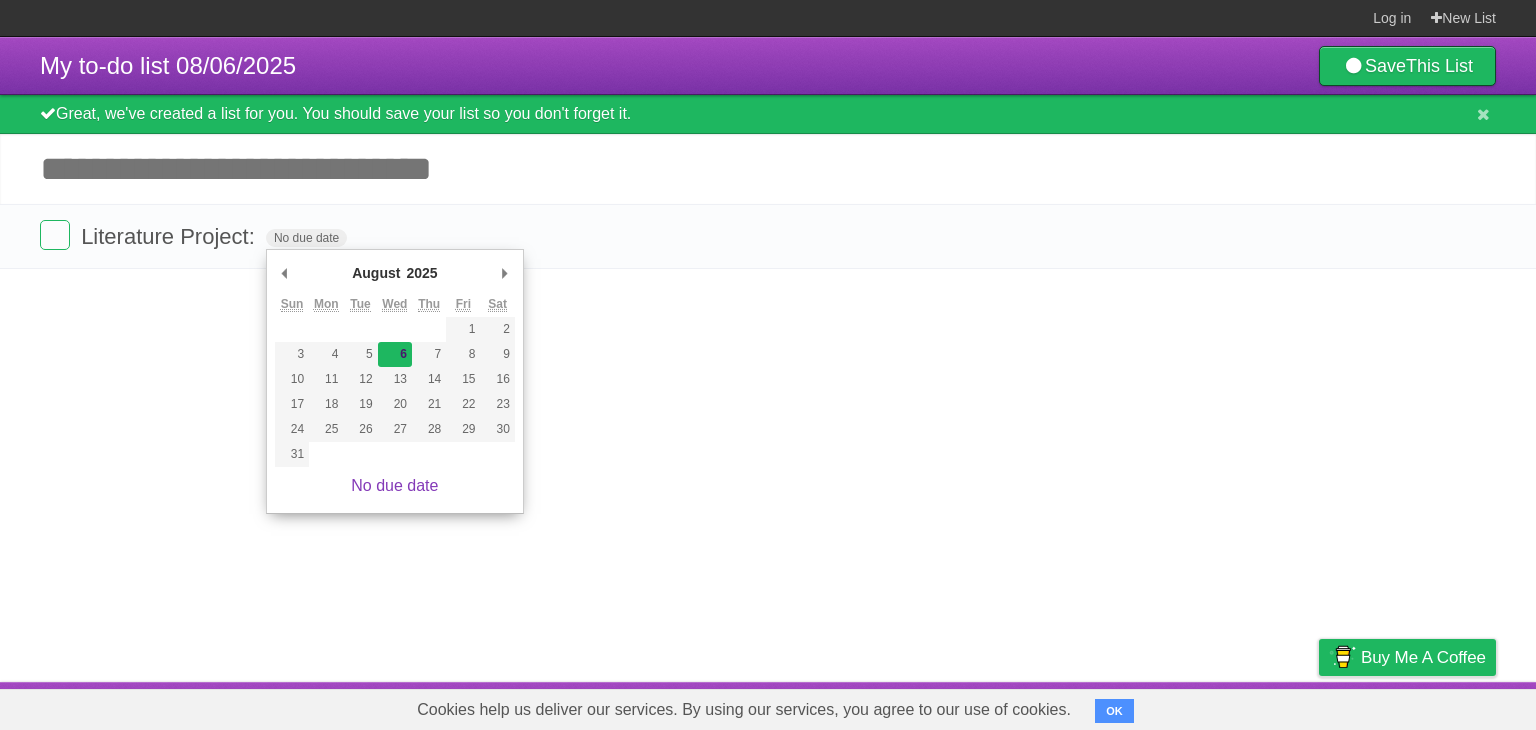 type on "Wed [DATE] 2025" 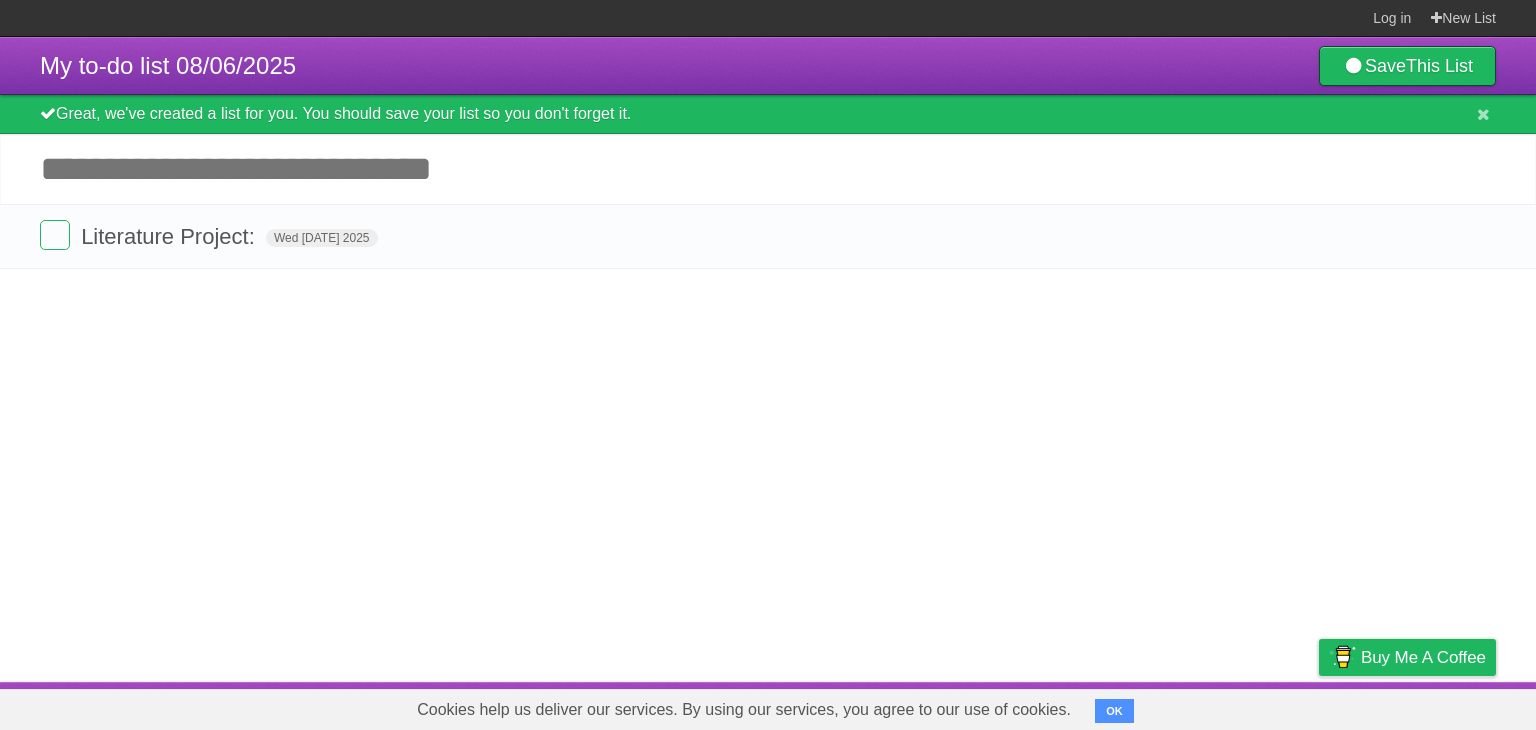 click on "Add another task" at bounding box center [768, 169] 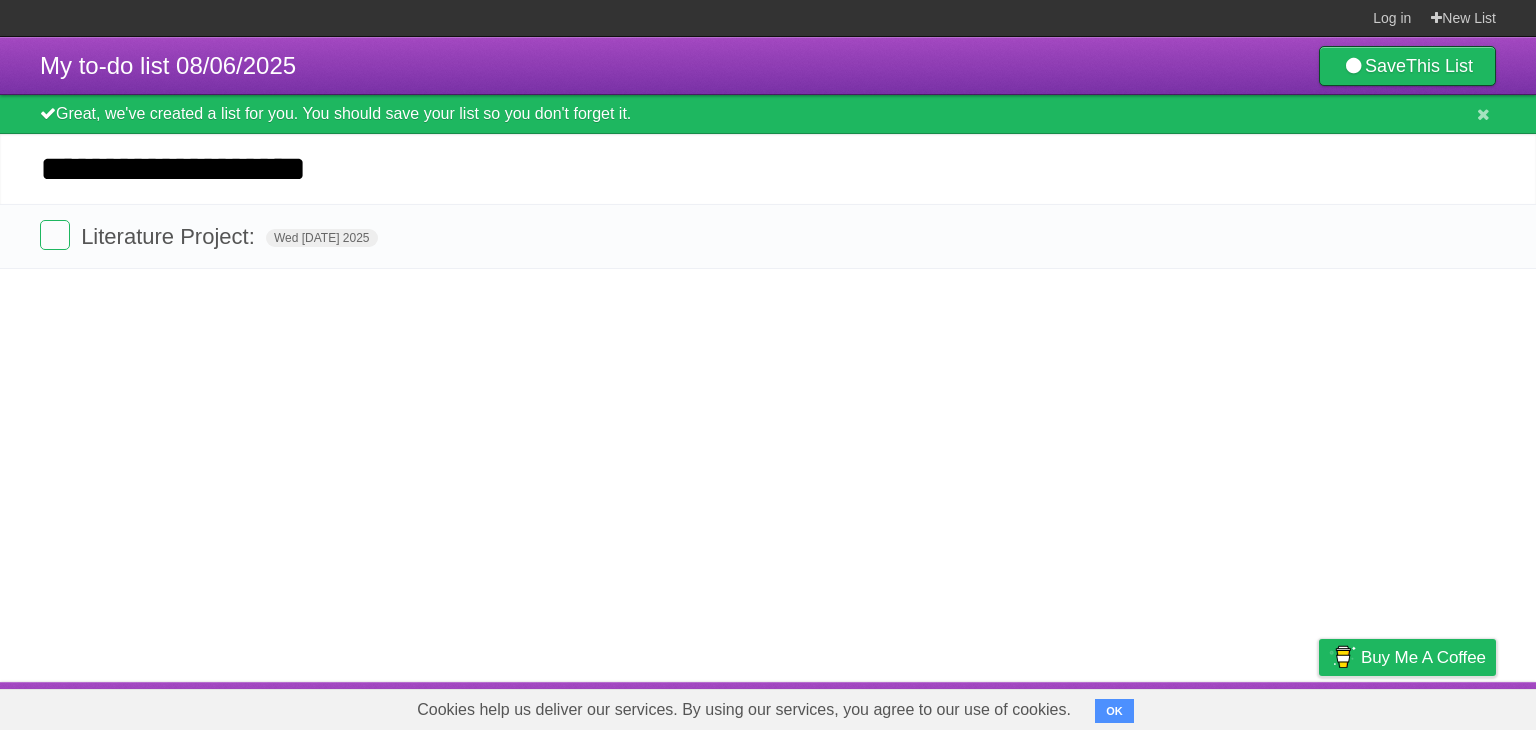 type on "**********" 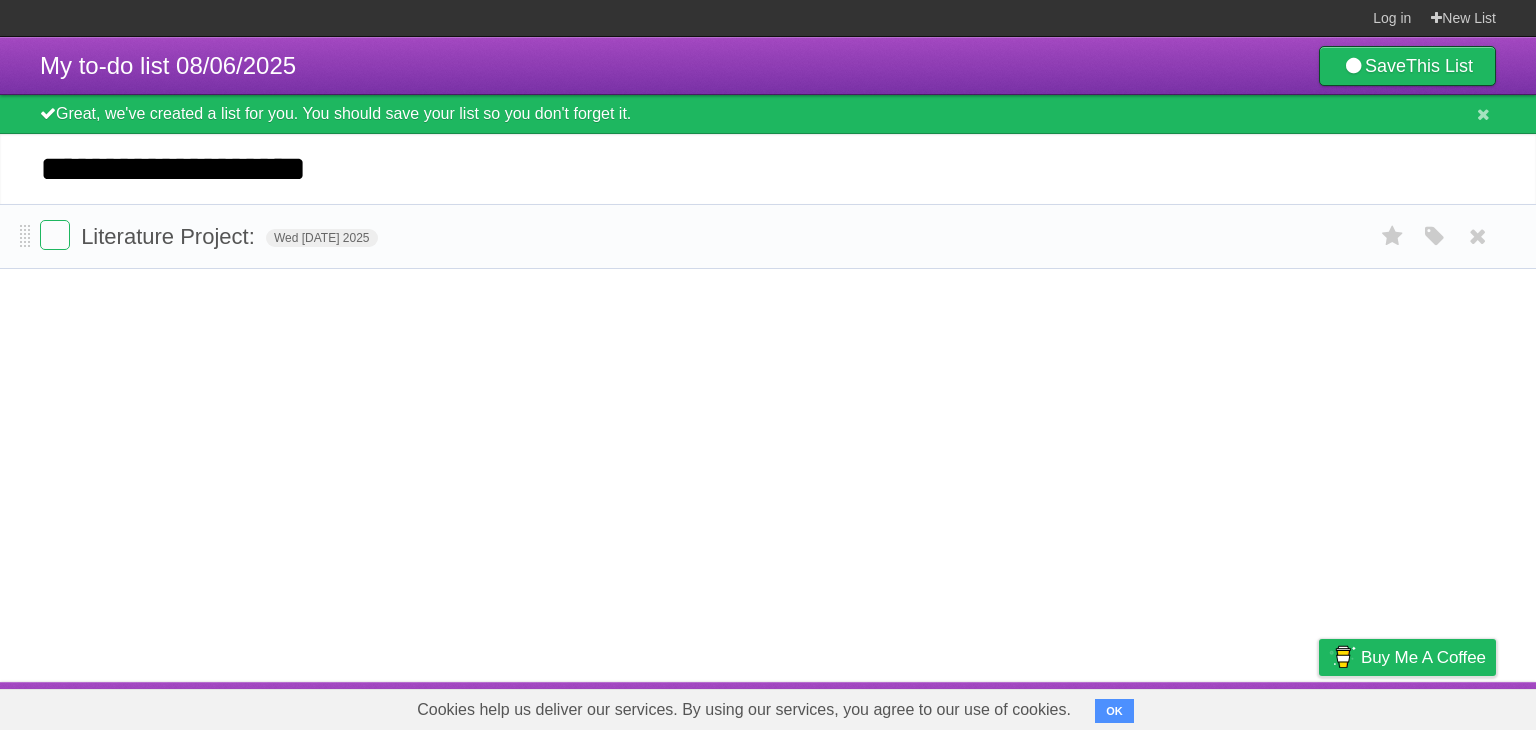 type 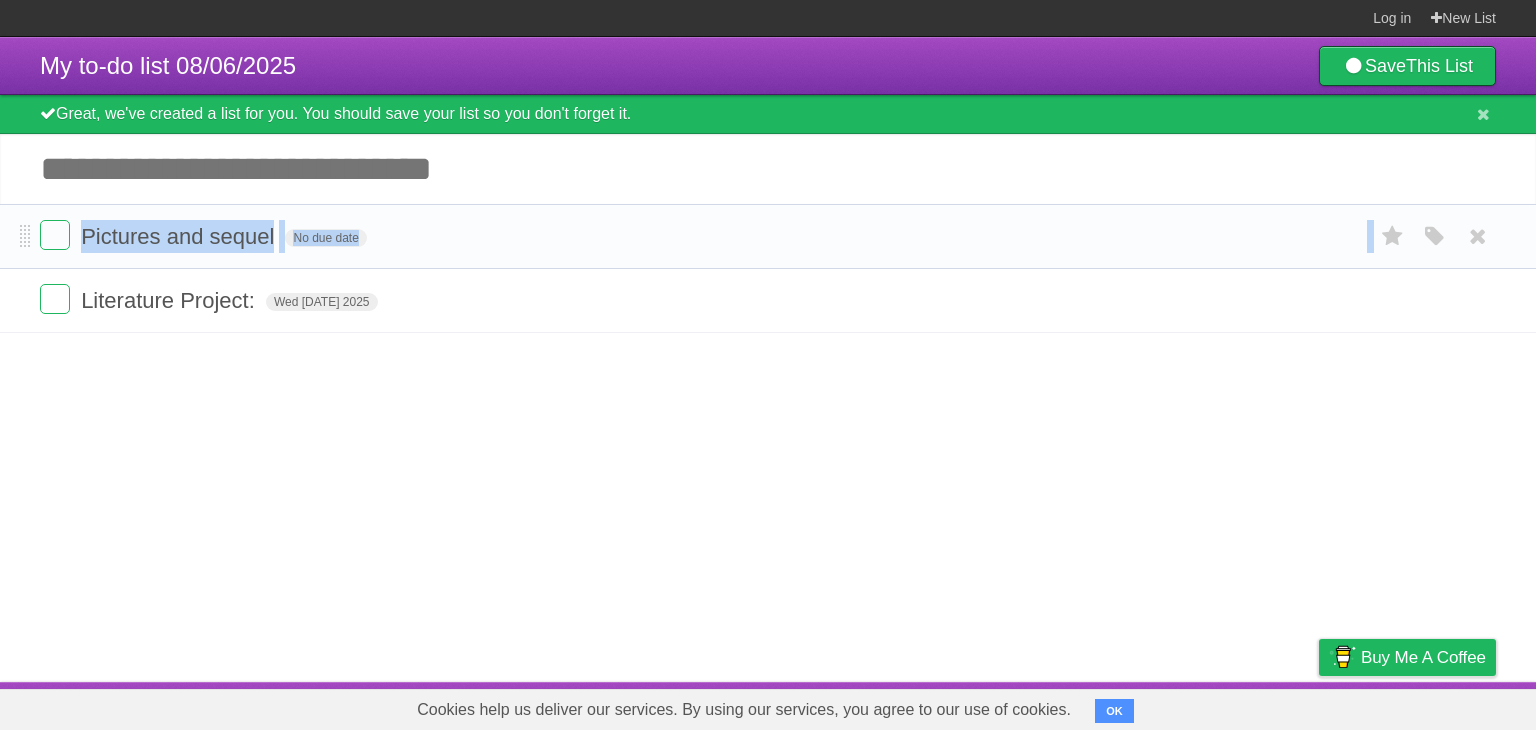 drag, startPoint x: 15, startPoint y: 302, endPoint x: 38, endPoint y: 247, distance: 59.615433 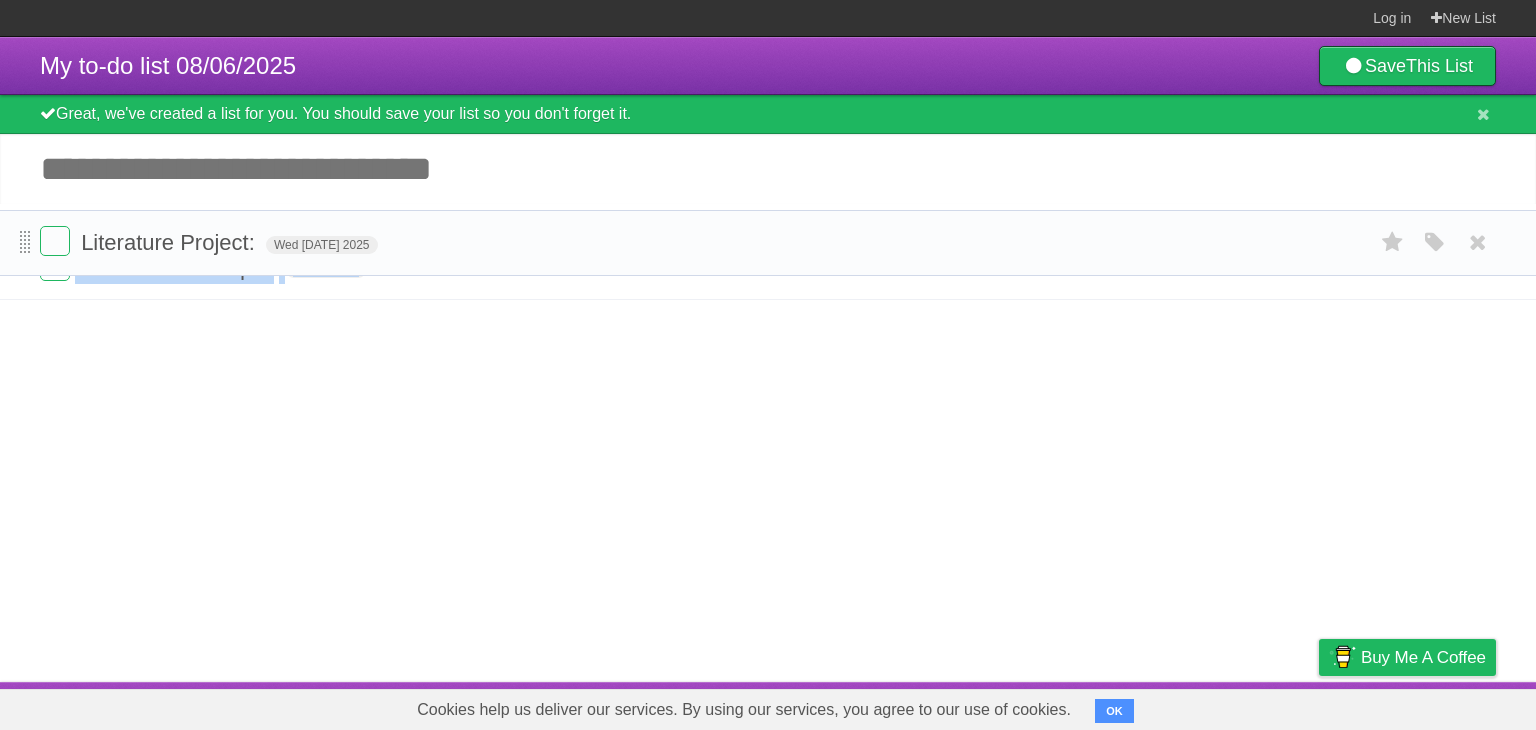 drag, startPoint x: 28, startPoint y: 293, endPoint x: 21, endPoint y: 220, distance: 73.33485 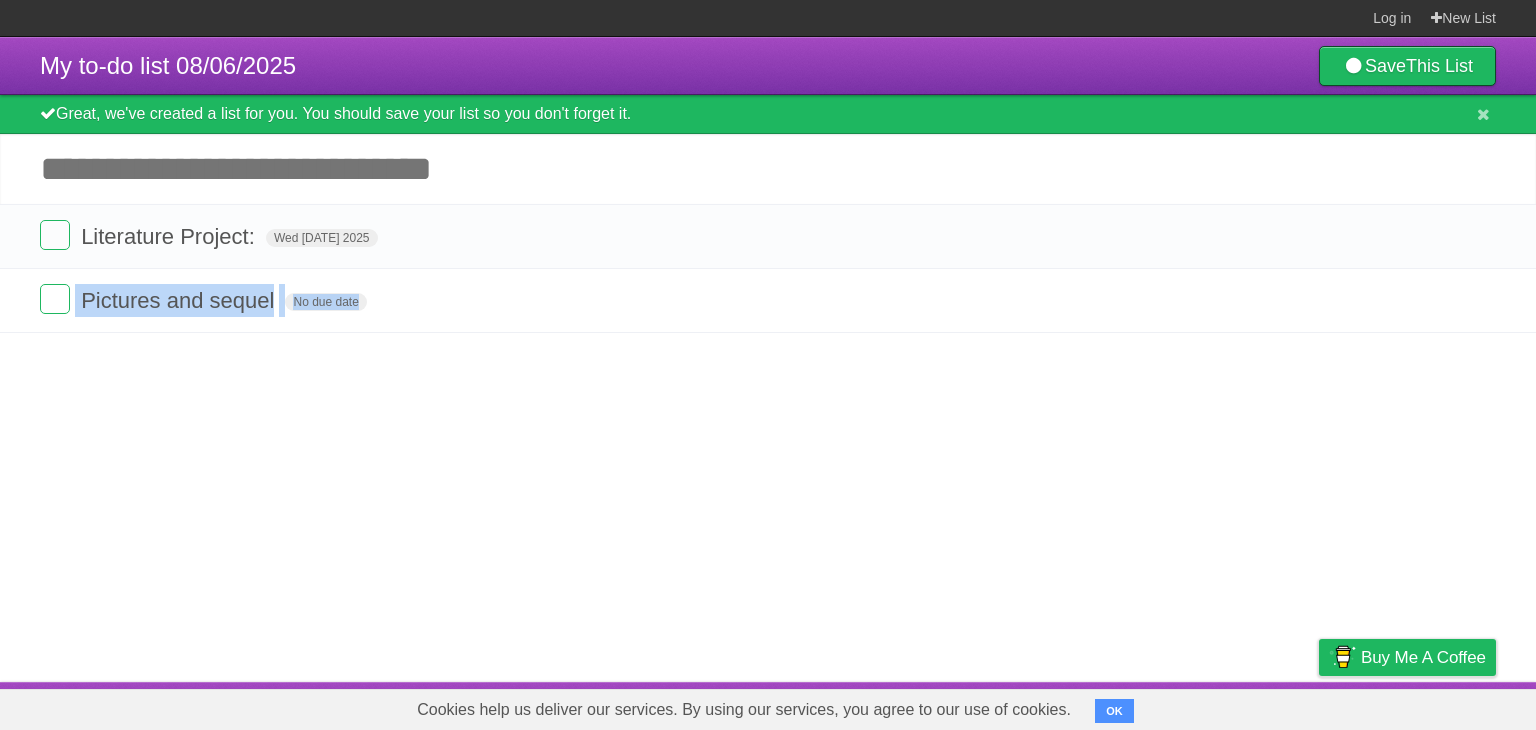 click on "My to-do list [DATE]
Save  This List
Great, we've created a list for you. You should save your list so you don't forget it.
Add another task
*********
Literature Project:
Wed [DATE] 2025
White
Red
Blue
Green
Purple
Orange
Pictures and sequel
No due date
White
Red
Blue
Green
Purple
Orange" at bounding box center [768, 359] 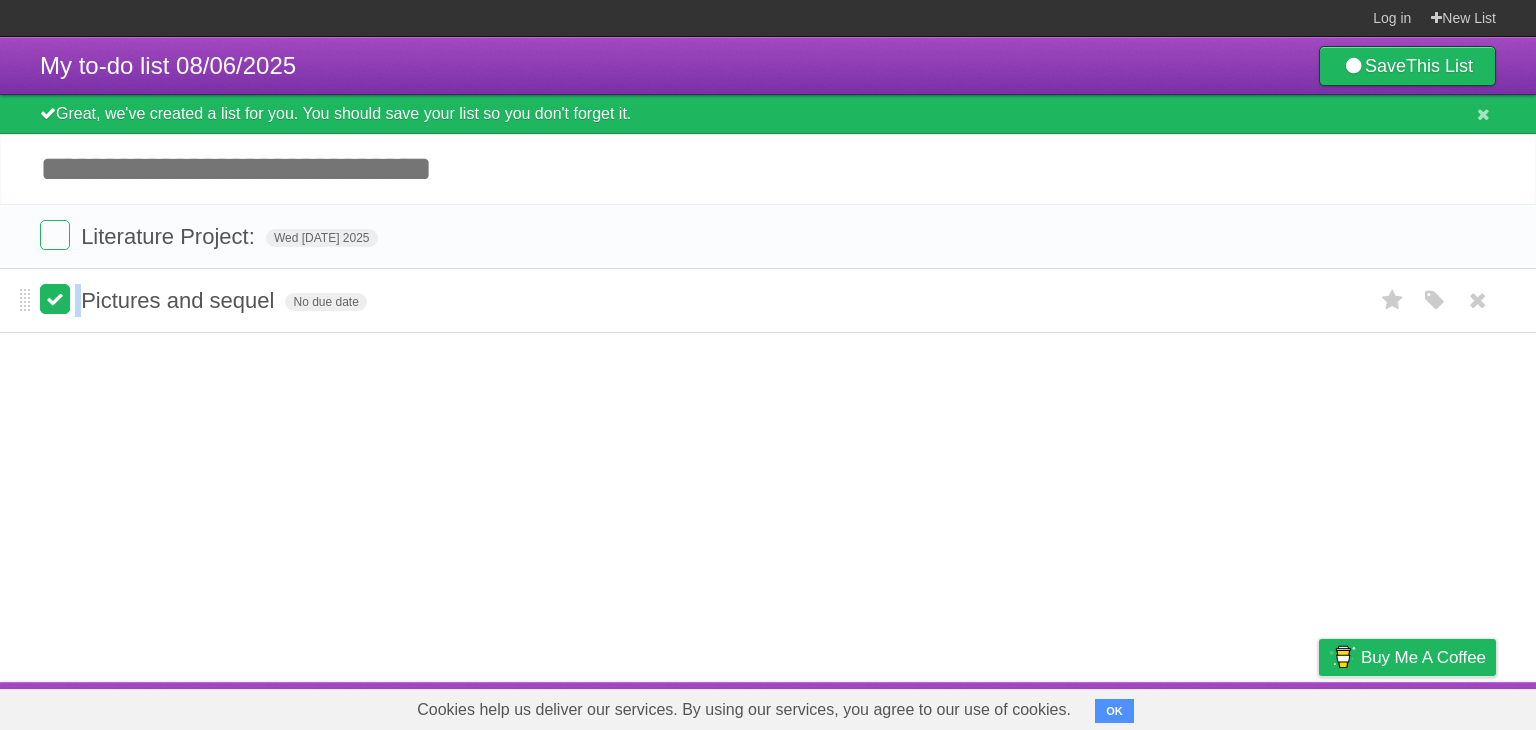 click on "Pictures and sequel
No due date
White
Red
Blue
Green
Purple
Orange" at bounding box center [768, 300] 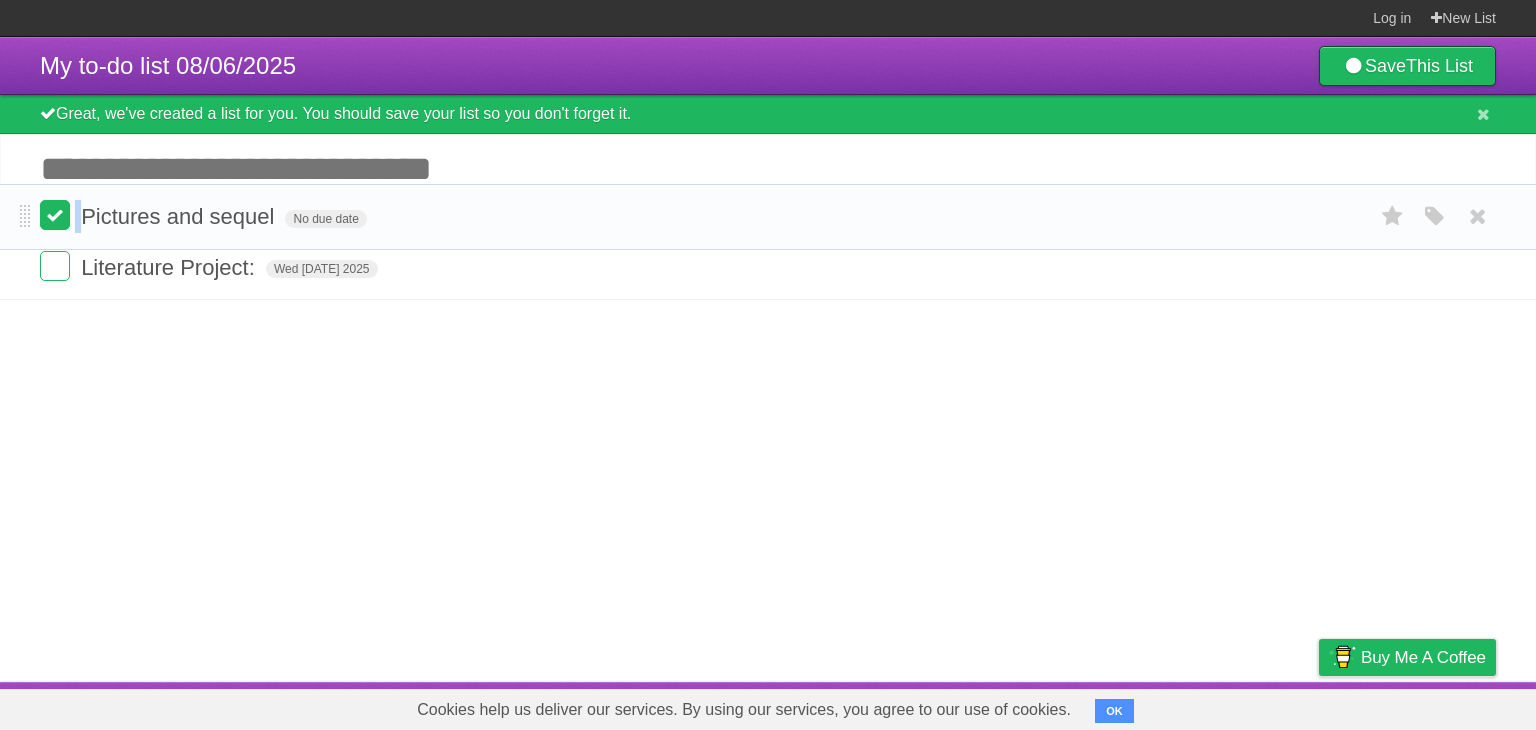drag, startPoint x: 24, startPoint y: 303, endPoint x: 55, endPoint y: 218, distance: 90.47652 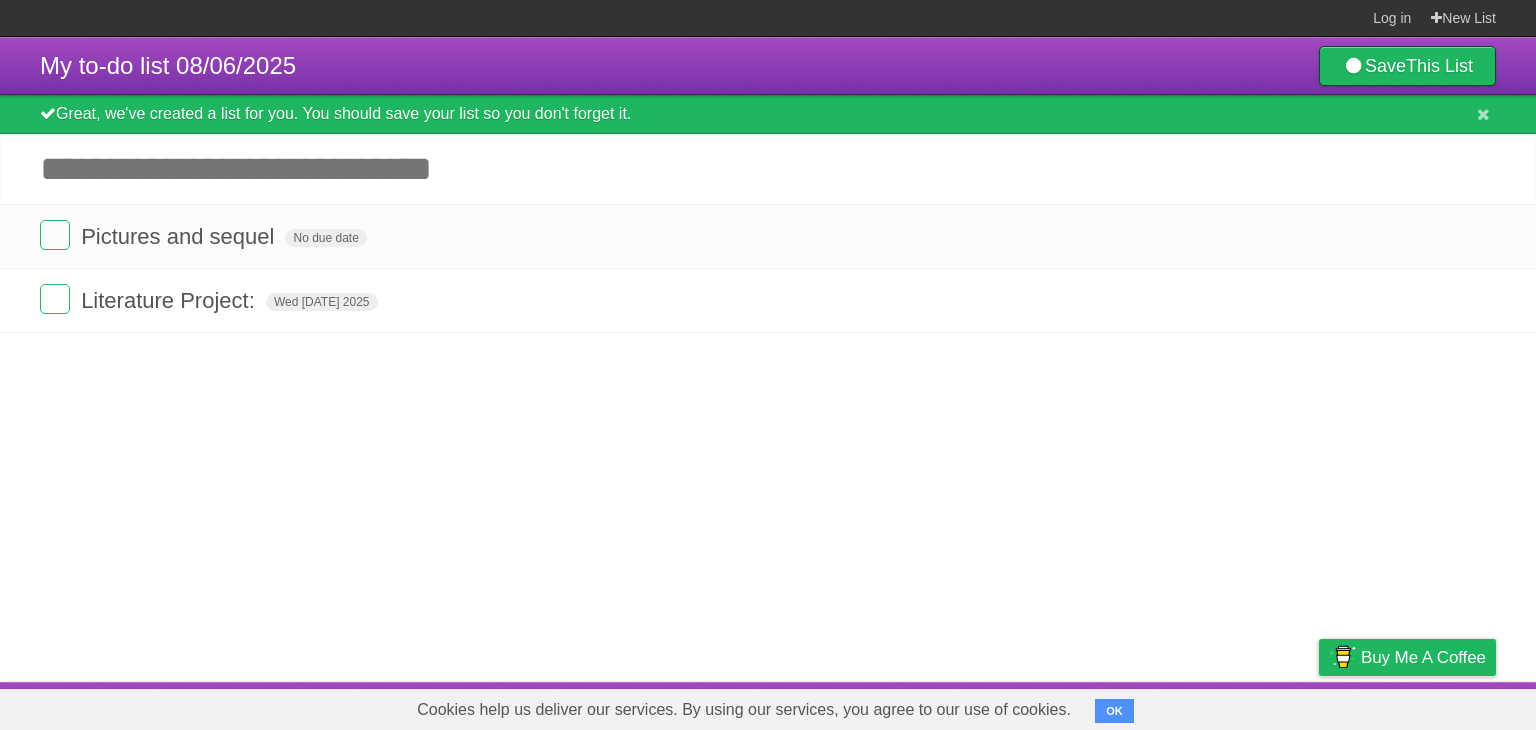 click on "My to-do list [DATE]
Save  This List
Great, we've created a list for you. You should save your list so you don't forget it.
Add another task
*********
Pictures and sequel
No due date
White
Red
Blue
Green
Purple
Orange
Literature Project:
Wed [DATE] 2025
White
Red
Blue
Green
Purple
Orange" at bounding box center (768, 359) 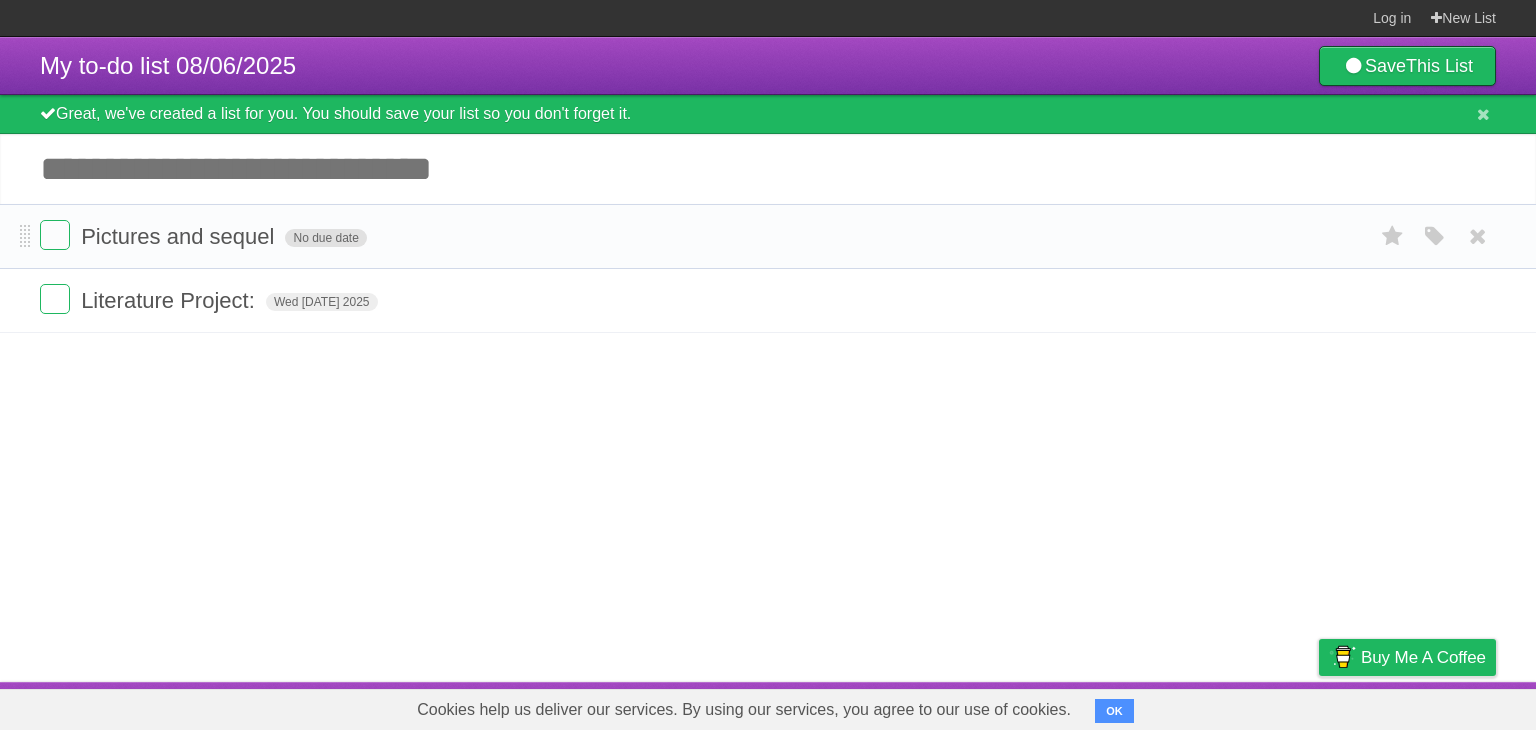 click on "No due date" at bounding box center (325, 238) 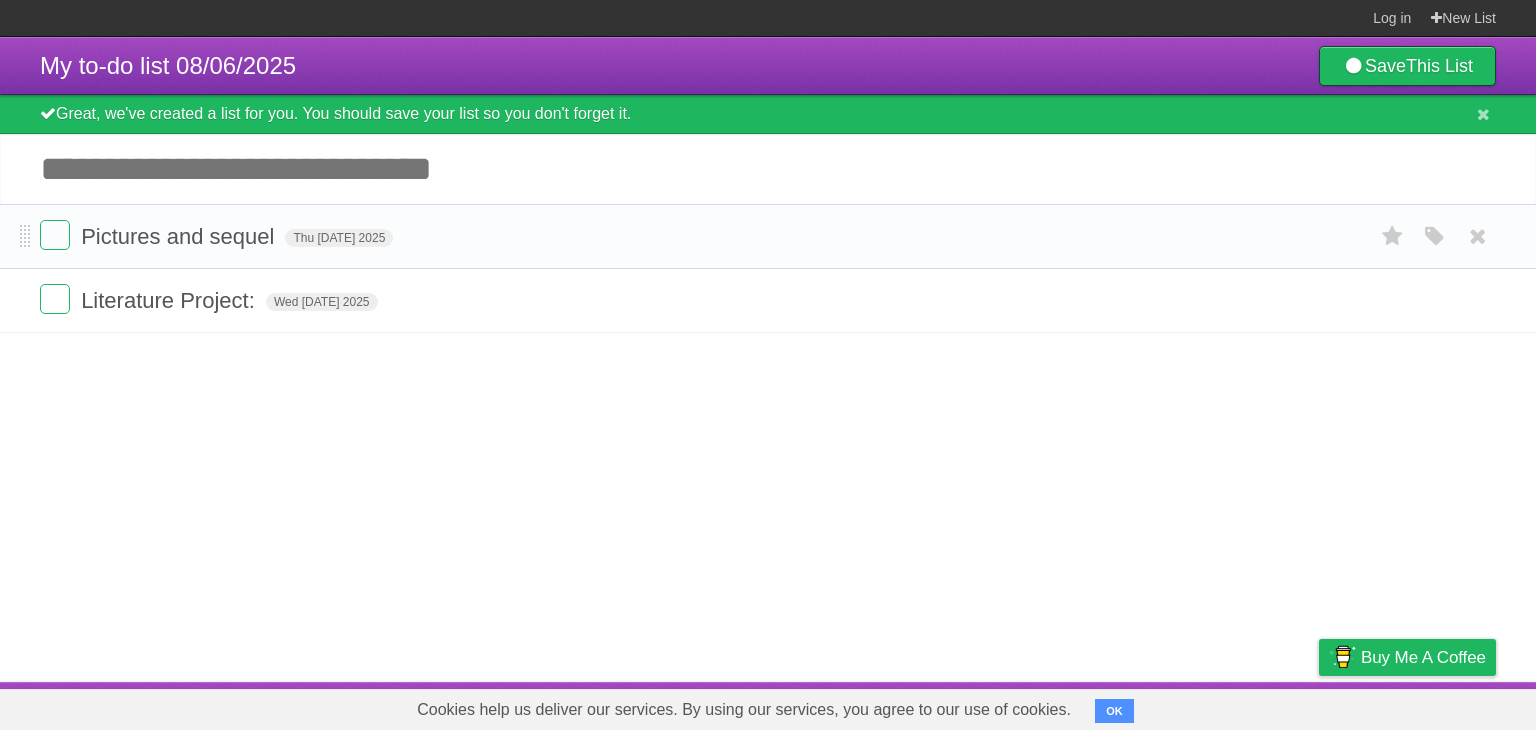 click on "Pictures and sequel
Thu [DATE] 2025
White
Red
Blue
Green
Purple
Orange" at bounding box center [768, 236] 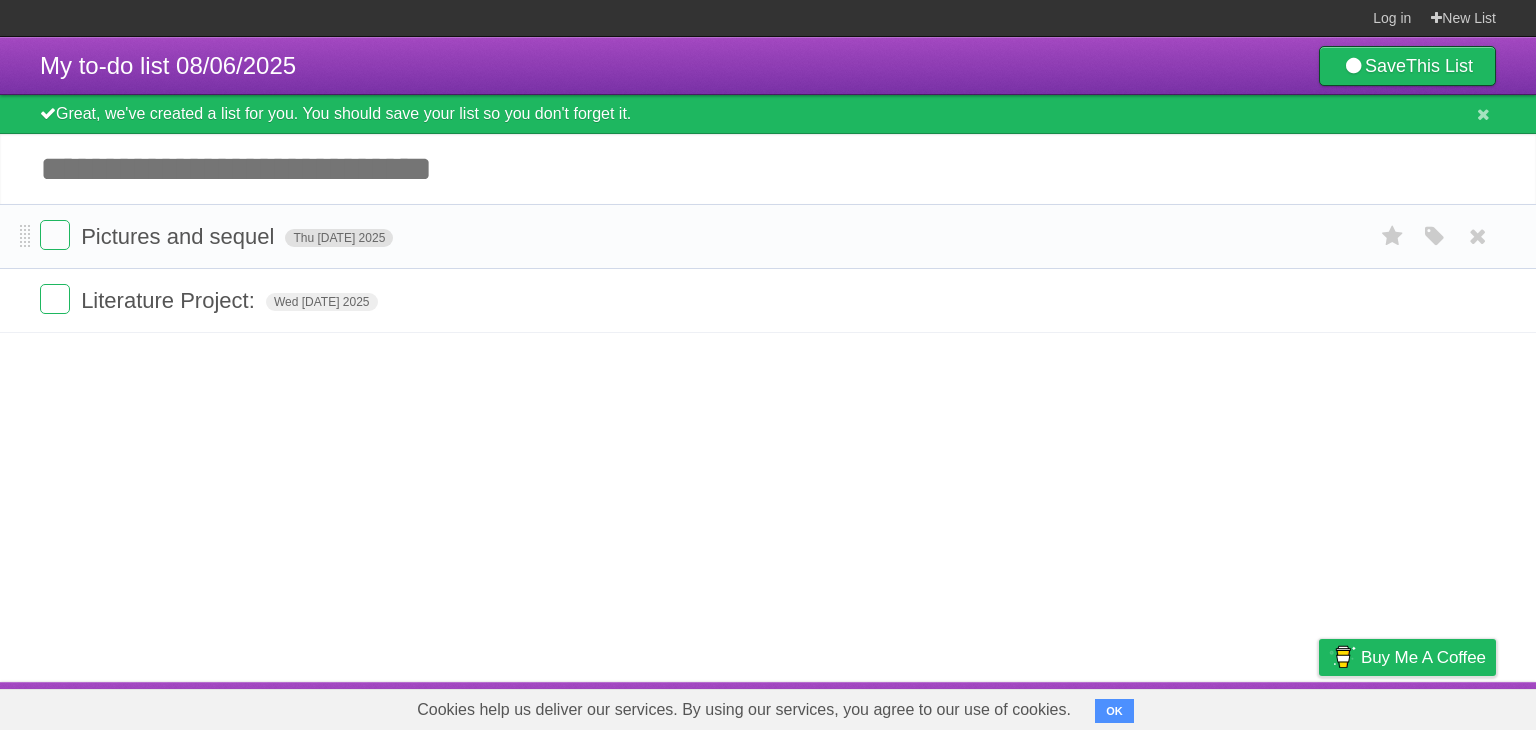 click on "Thu [DATE] 2025" at bounding box center [339, 238] 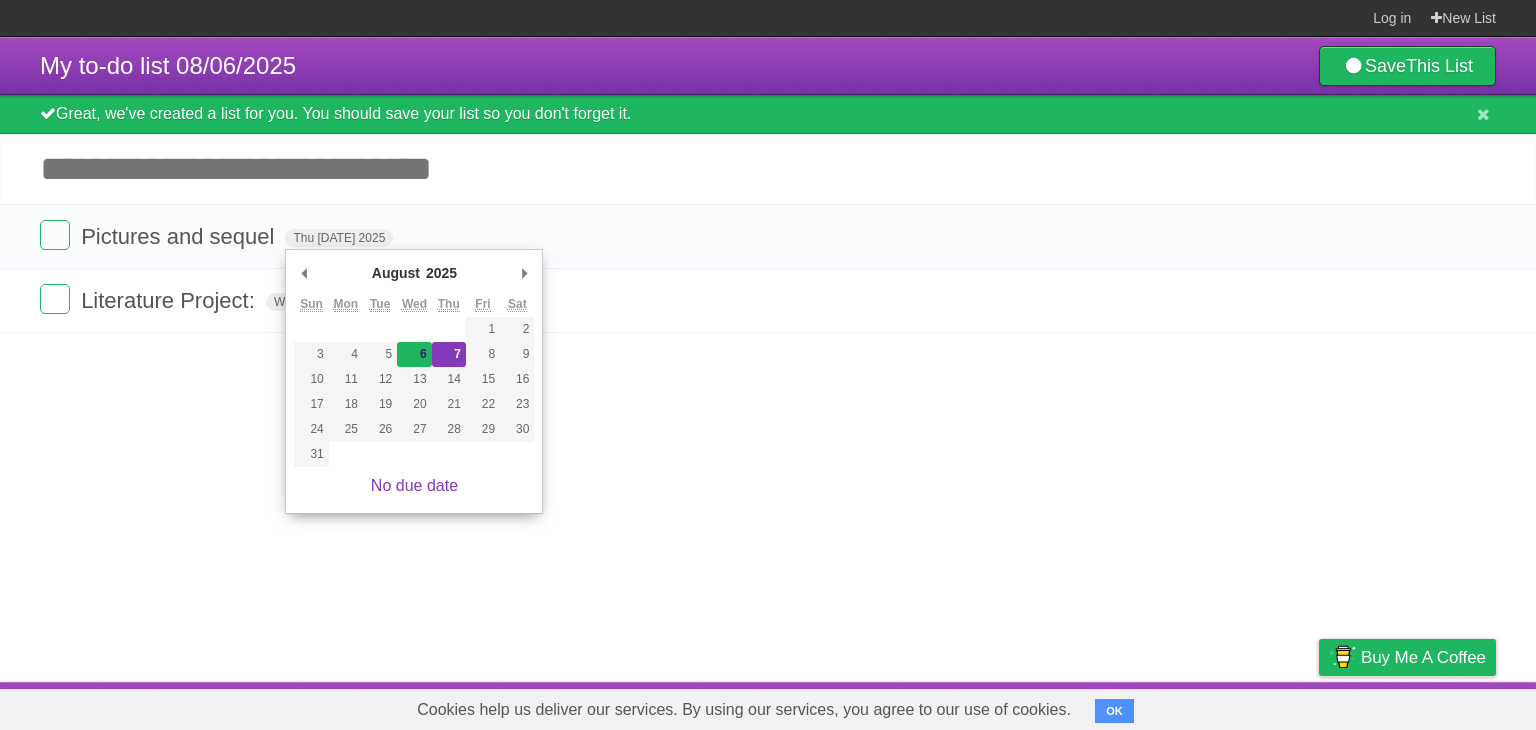type on "Wed [DATE] 2025" 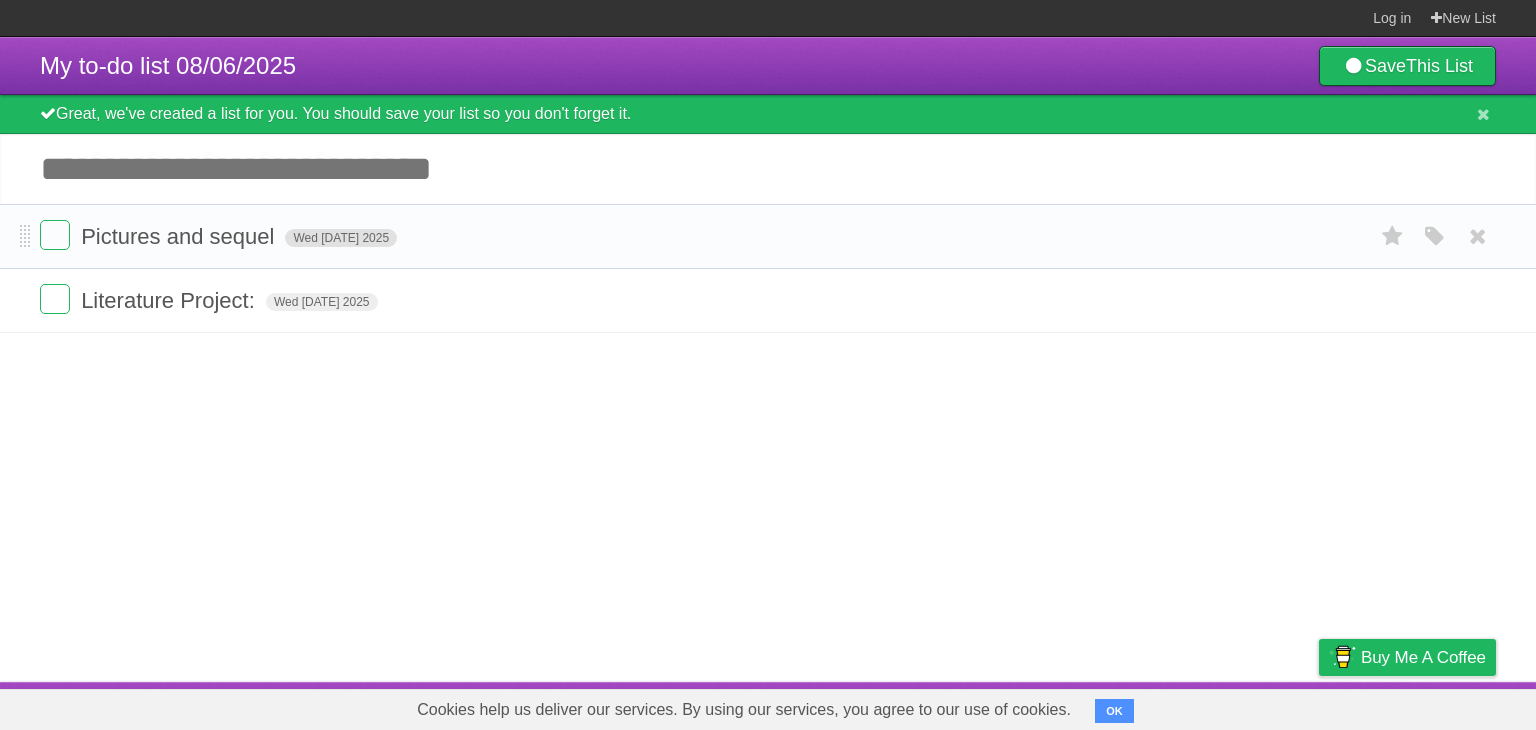 click on "Wed [DATE] 2025" at bounding box center (341, 238) 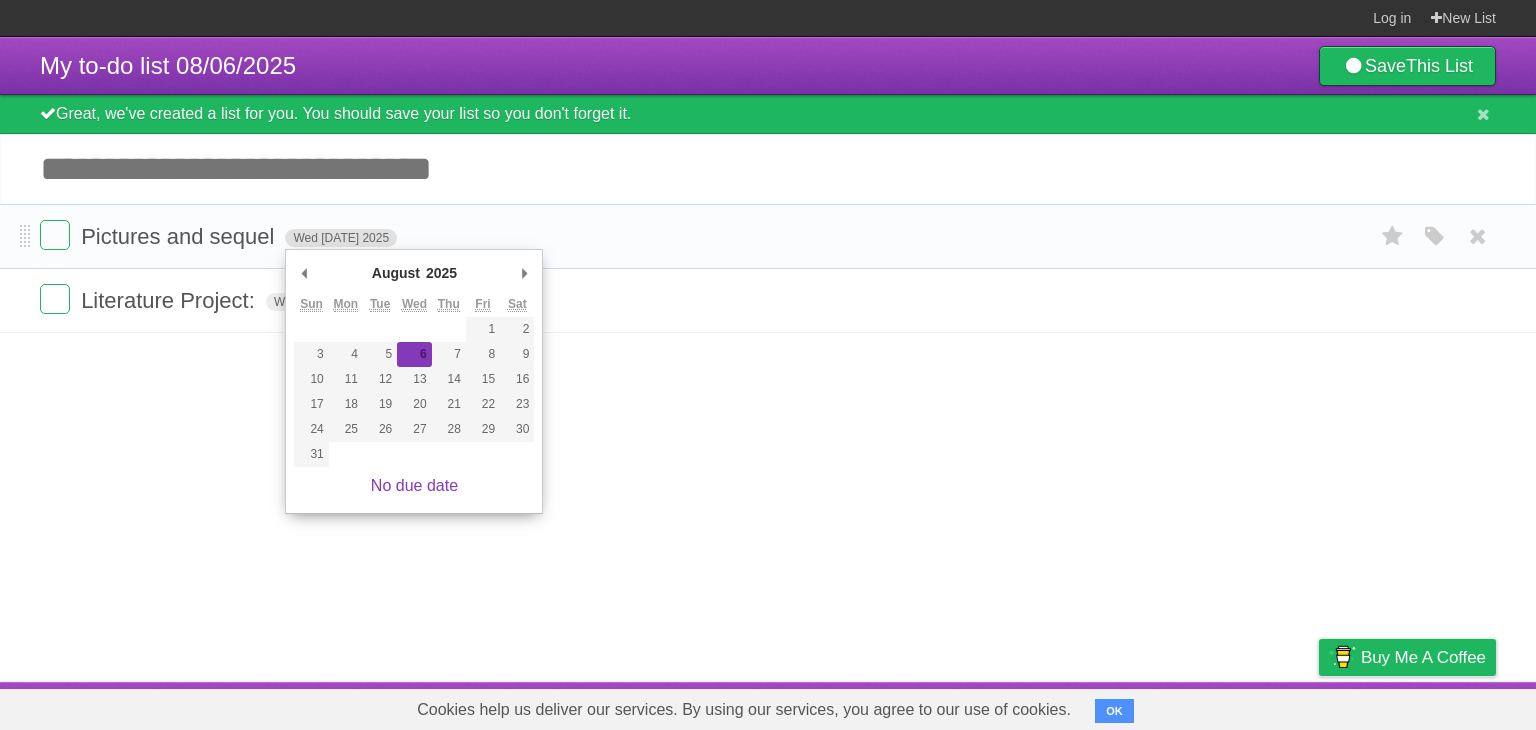 click on "Wed [DATE] 2025" at bounding box center [341, 238] 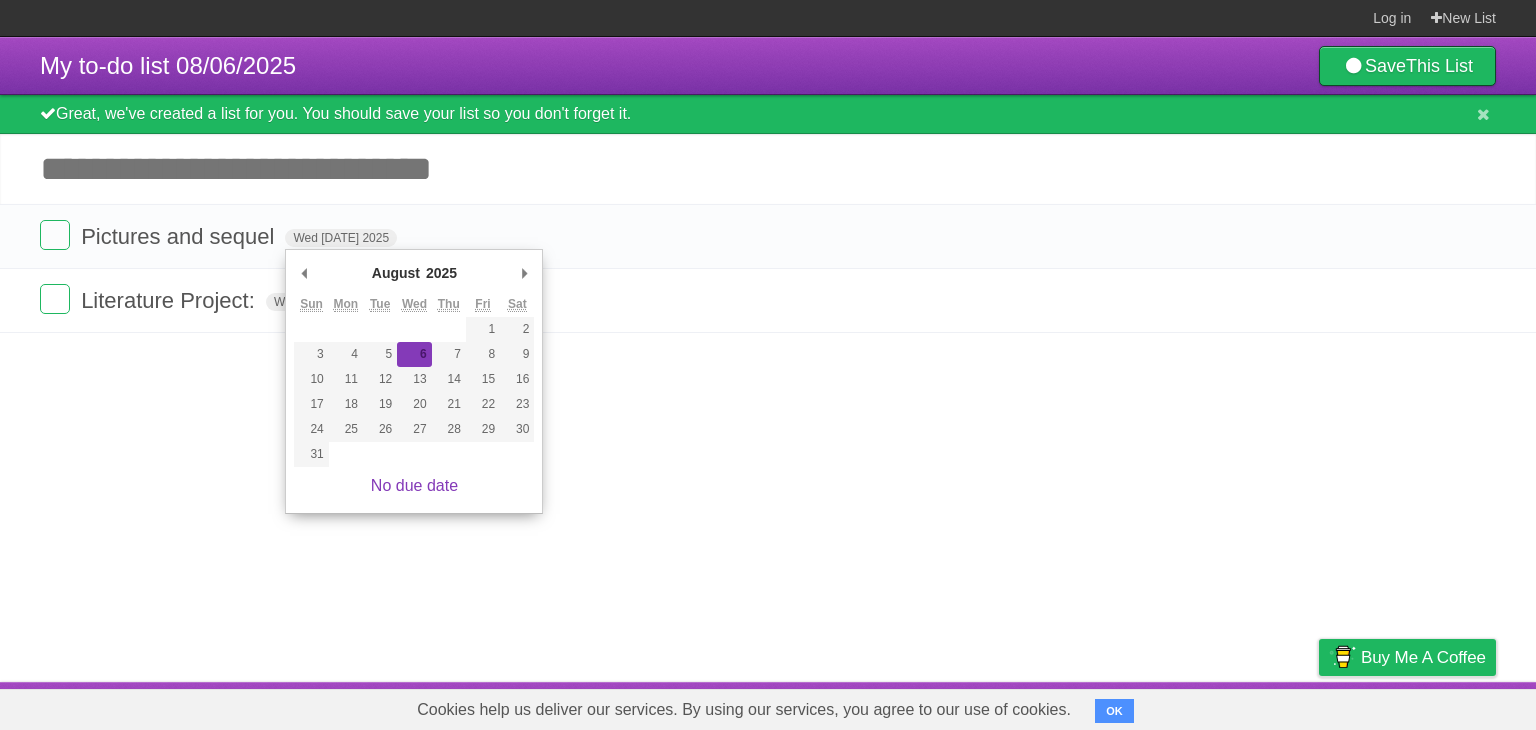click on "Add another task" at bounding box center (768, 169) 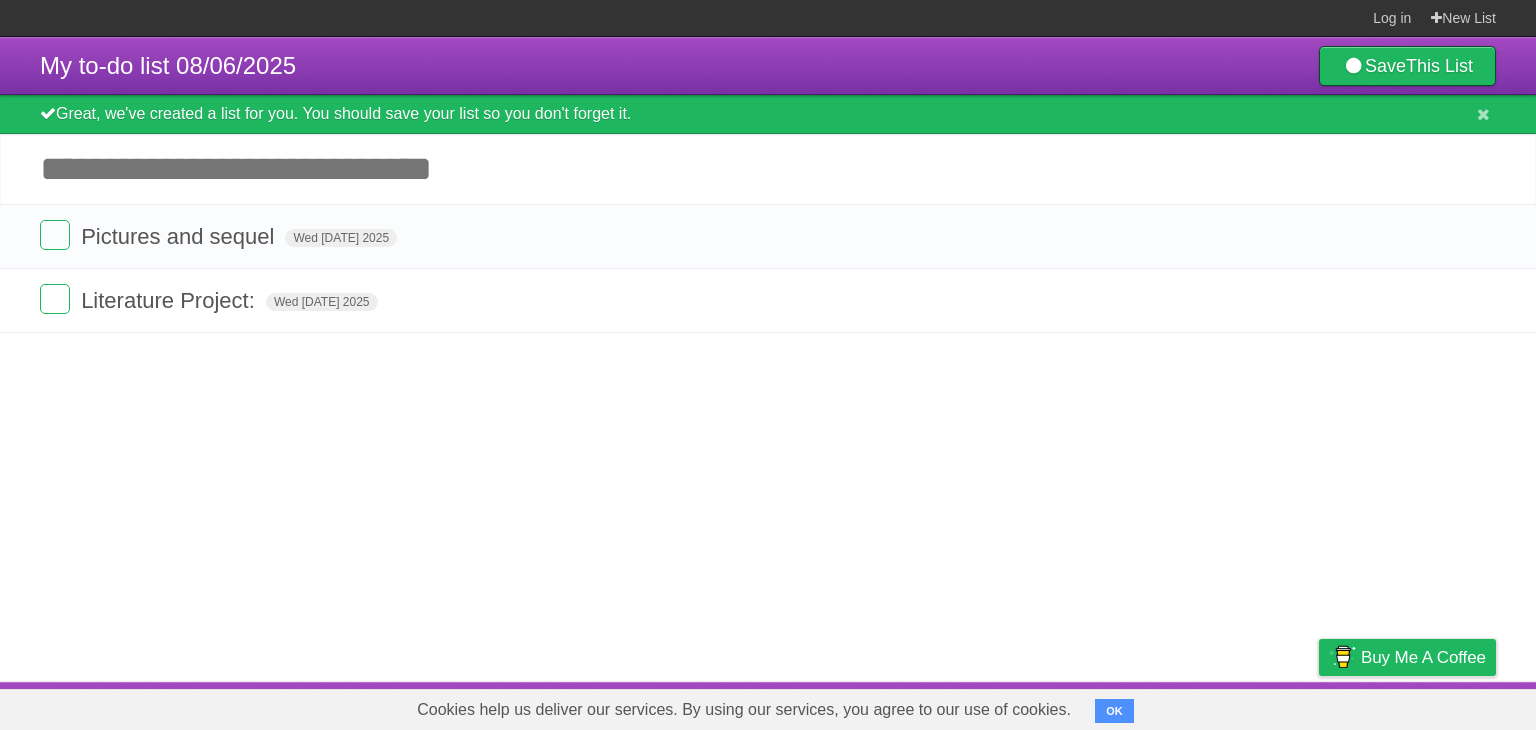 type on "*" 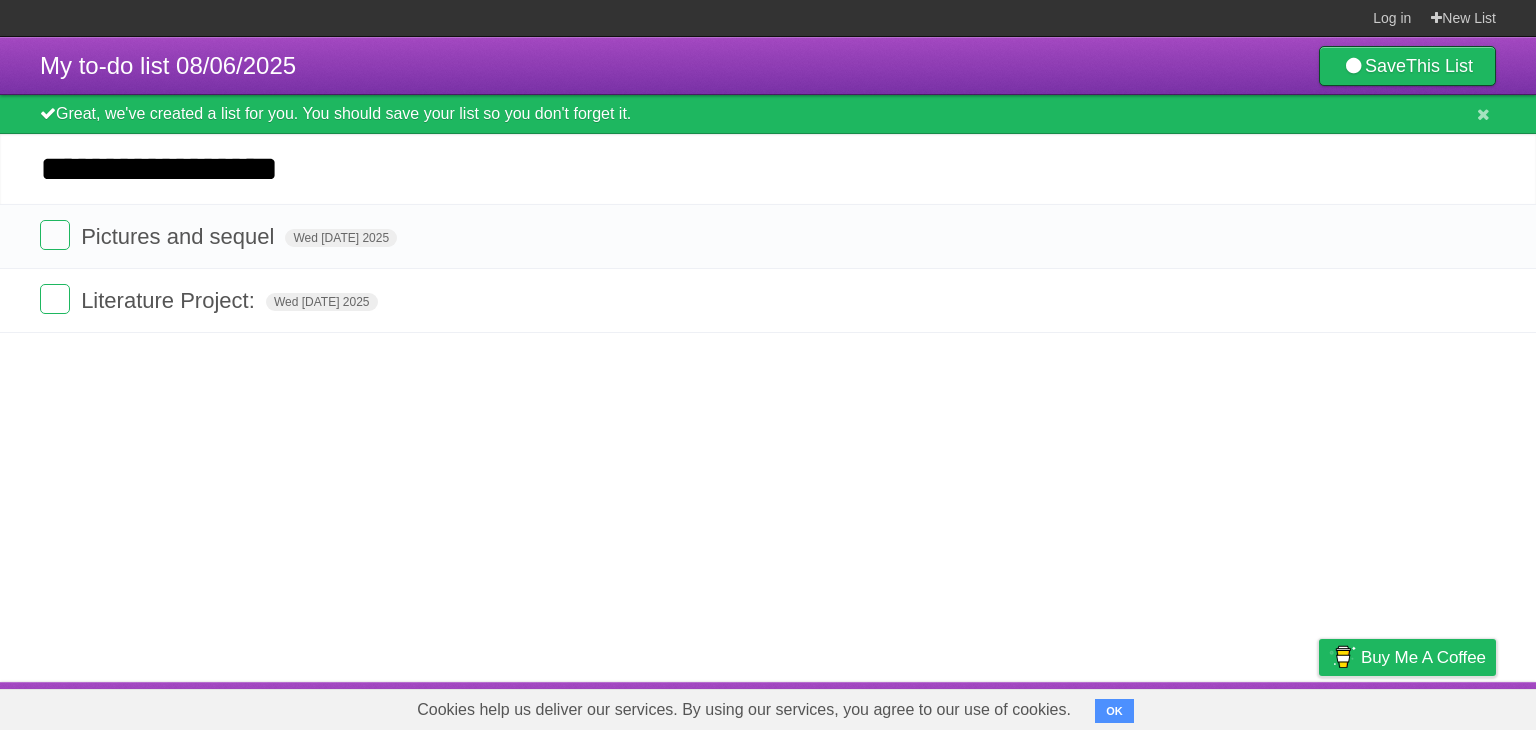 type on "**********" 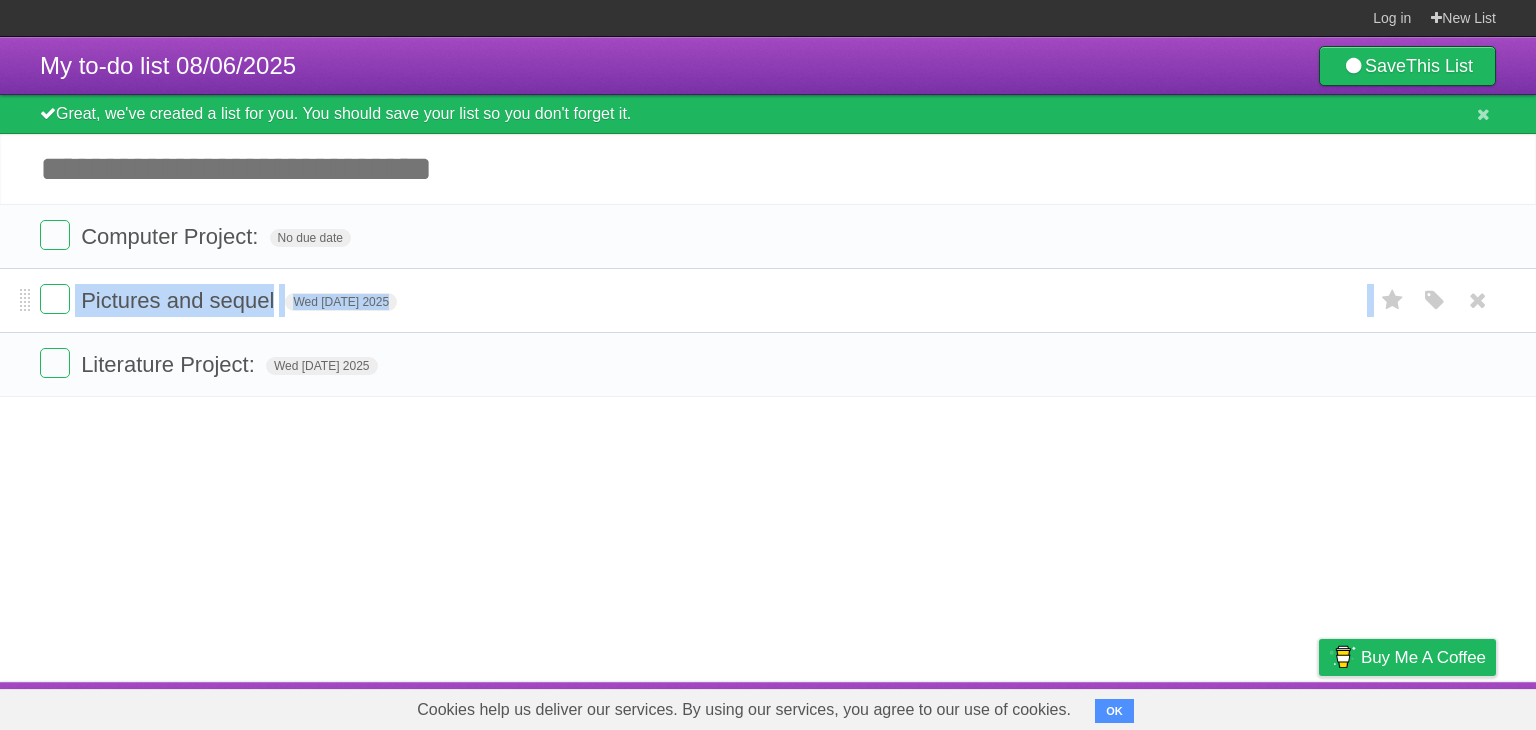 drag, startPoint x: 13, startPoint y: 376, endPoint x: 16, endPoint y: 329, distance: 47.095646 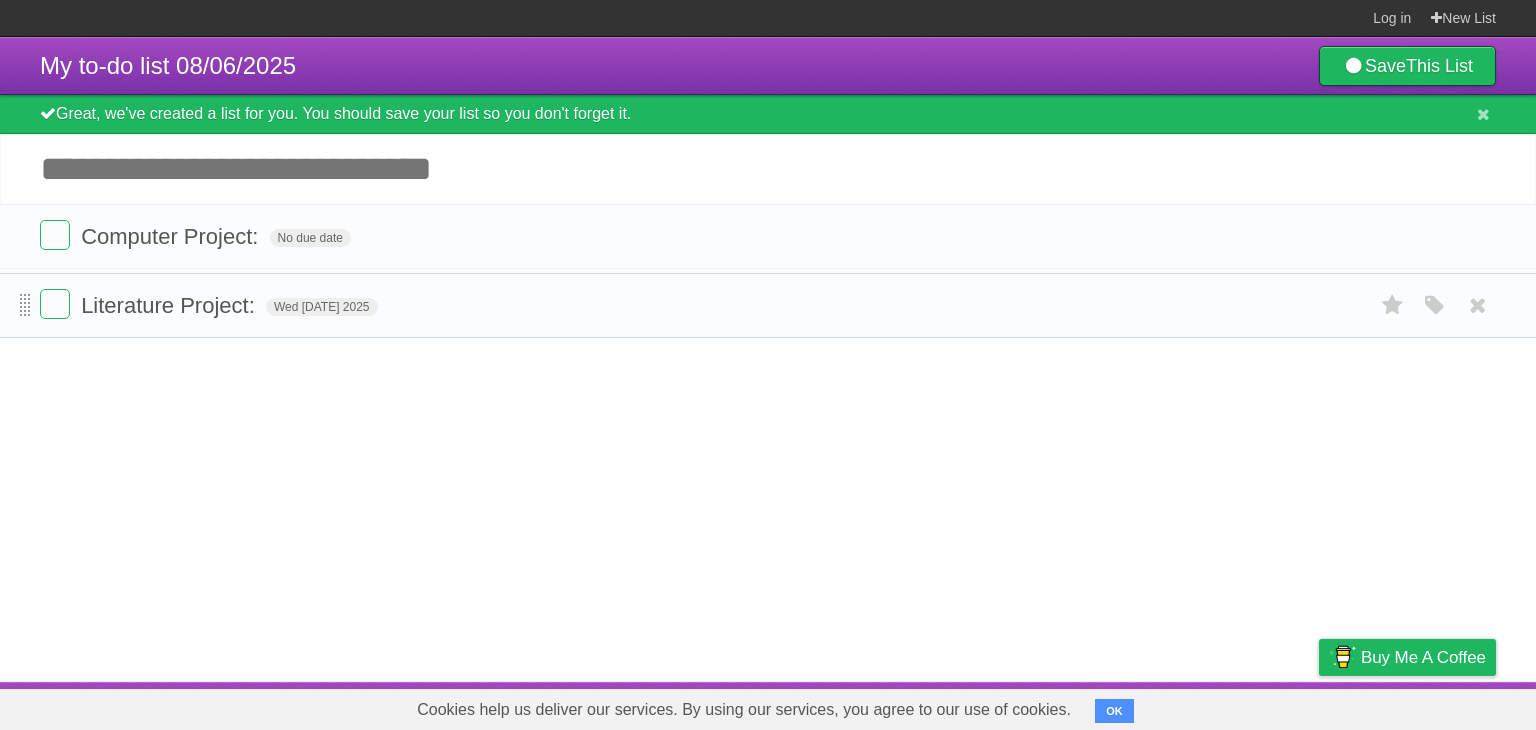 drag, startPoint x: 30, startPoint y: 365, endPoint x: 24, endPoint y: 298, distance: 67.26812 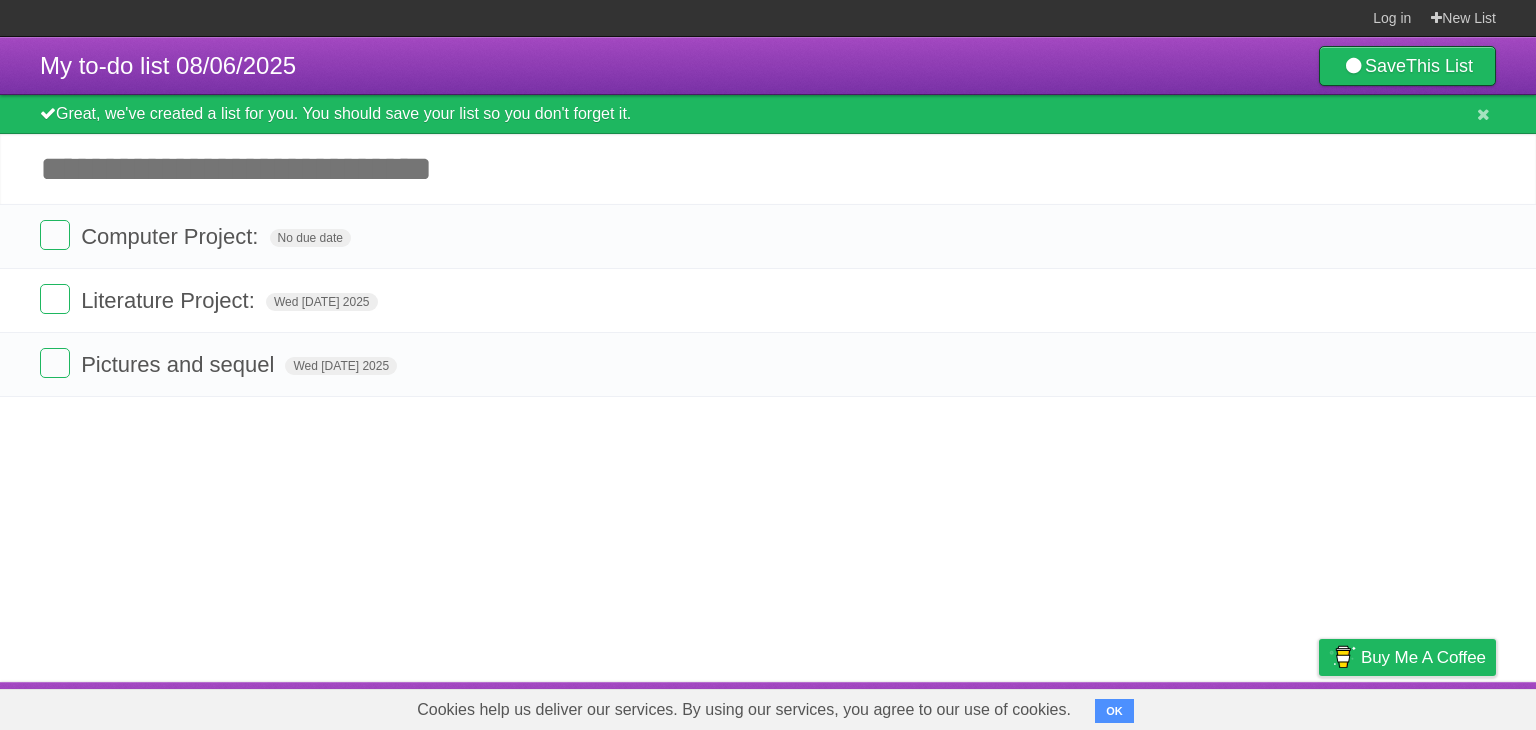 click on "Add another task" at bounding box center (768, 169) 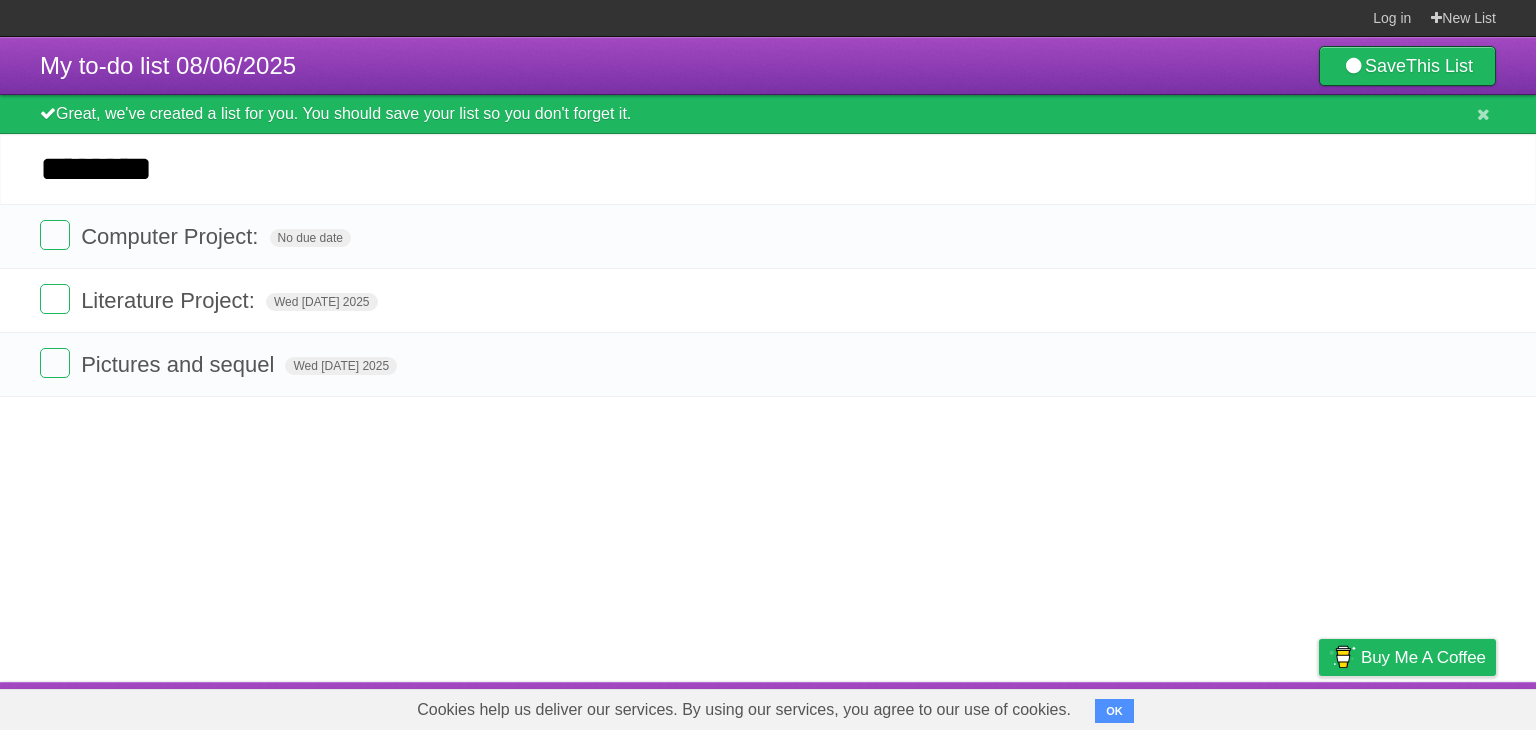 type on "********" 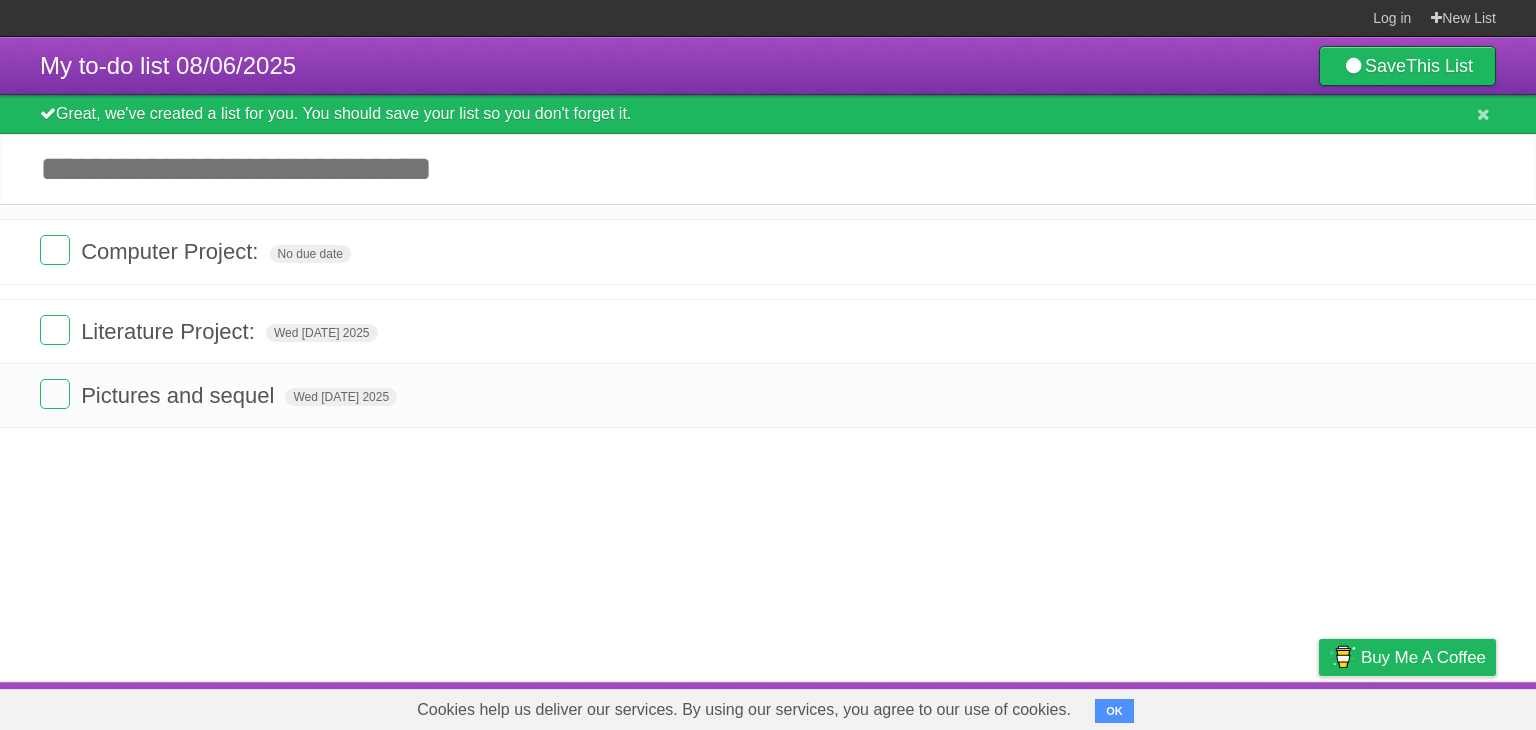 drag, startPoint x: 26, startPoint y: 303, endPoint x: 25, endPoint y: 241, distance: 62.008064 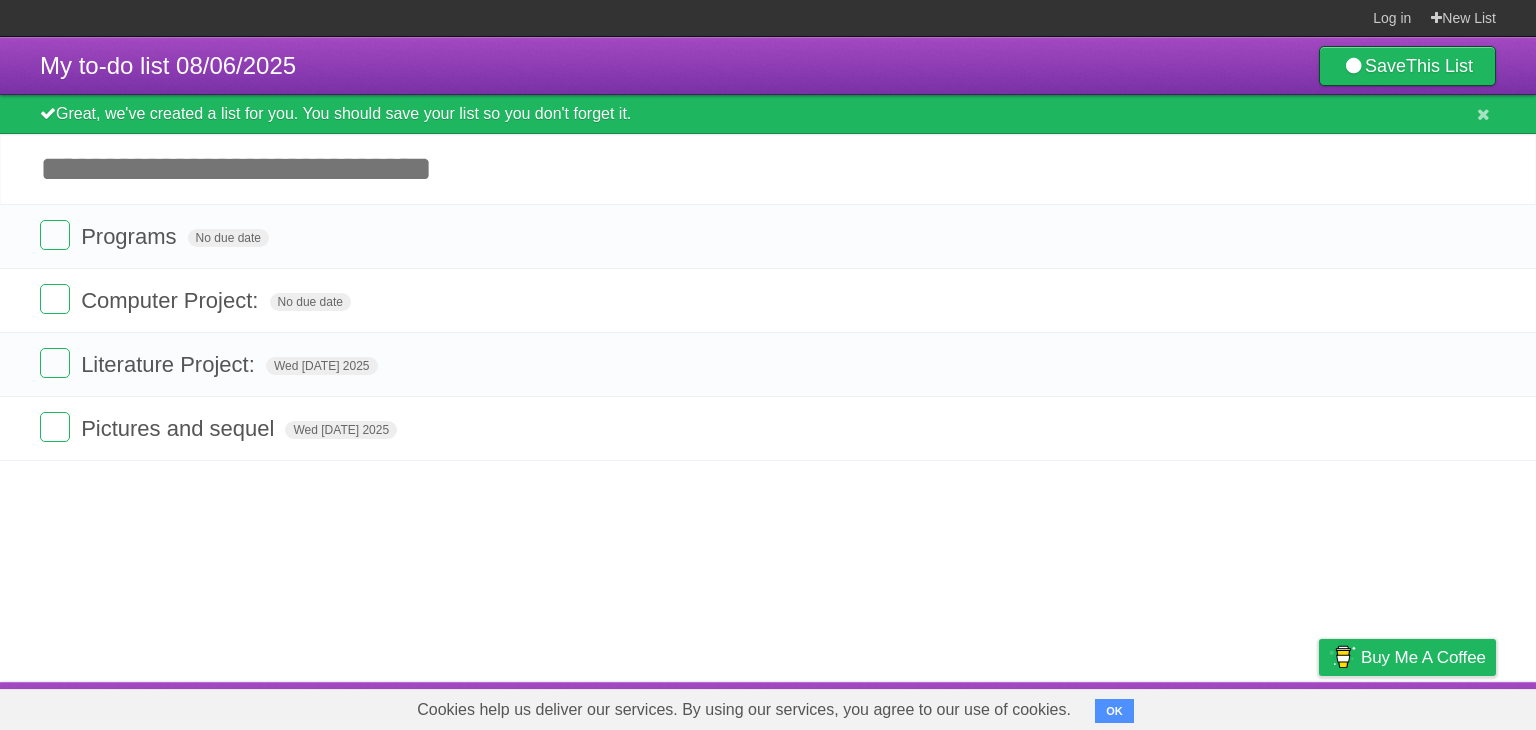 click on "Add another task" at bounding box center [768, 169] 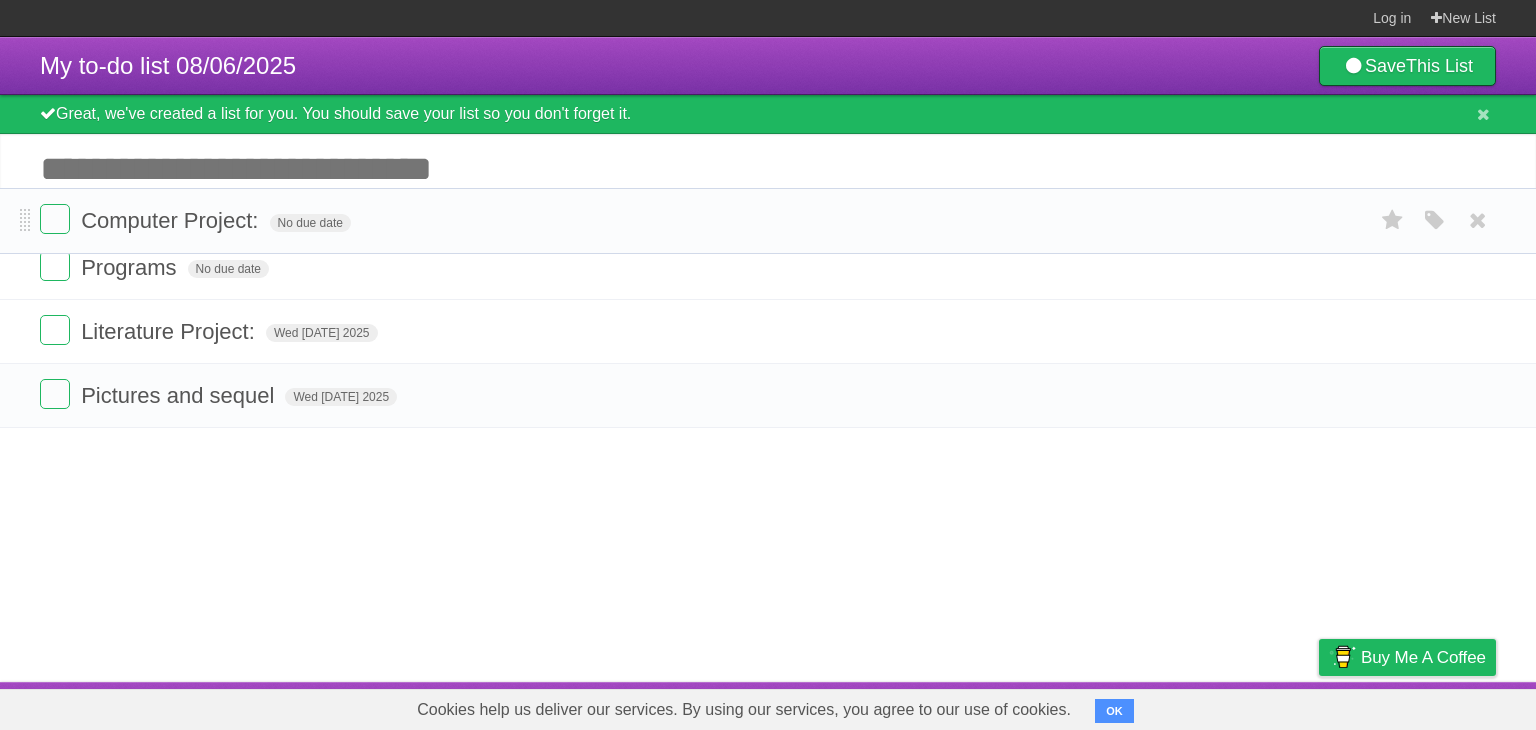 drag, startPoint x: 30, startPoint y: 301, endPoint x: 28, endPoint y: 219, distance: 82.02438 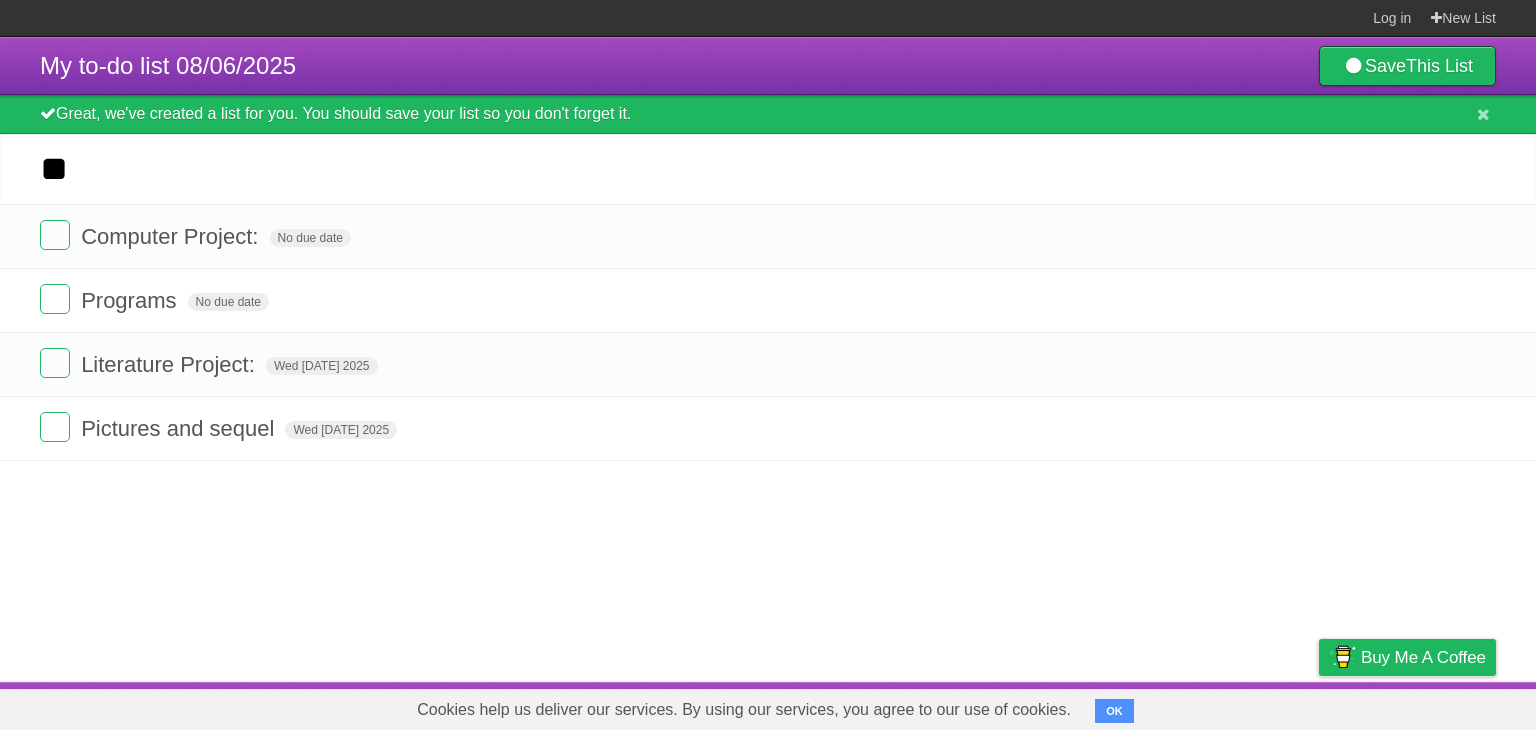 type on "*" 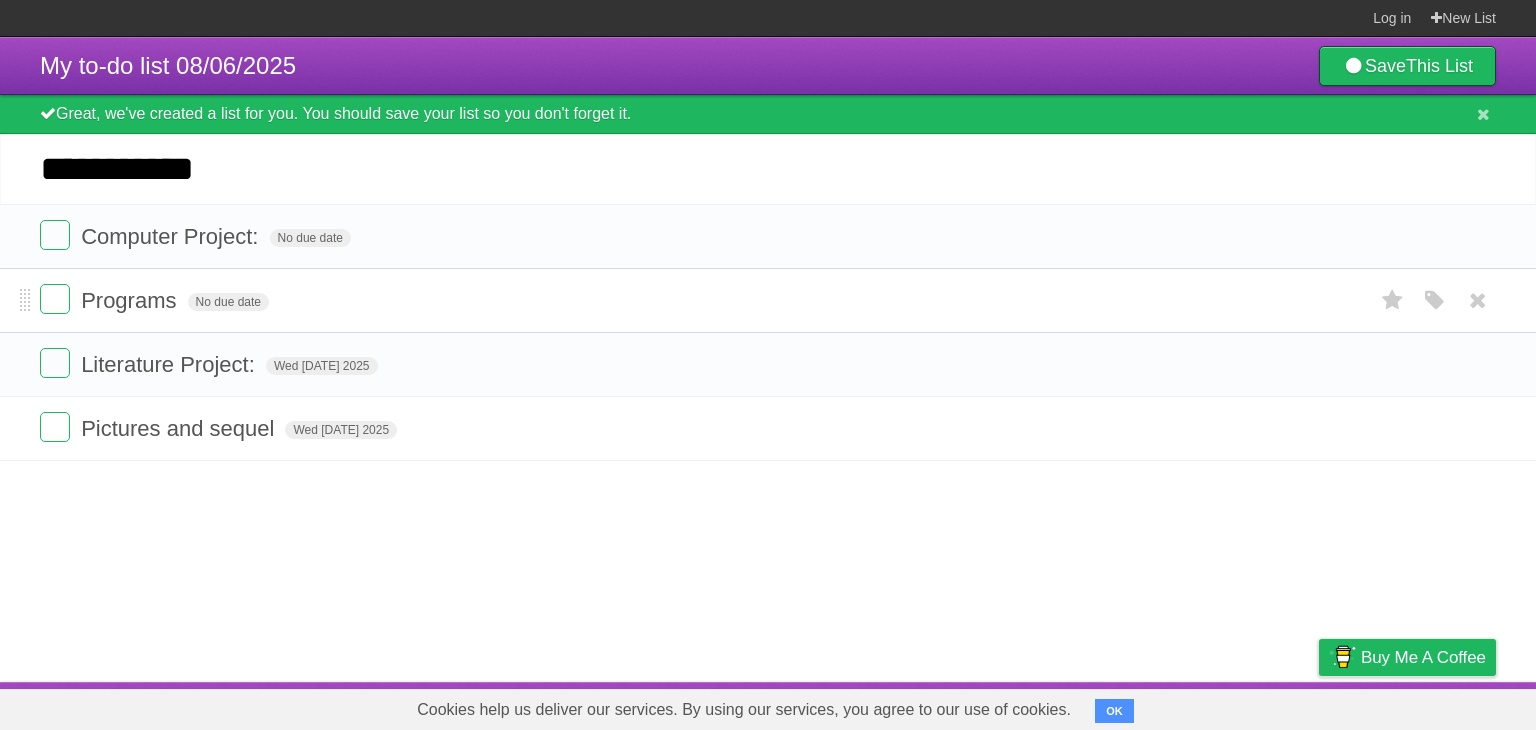 type on "**********" 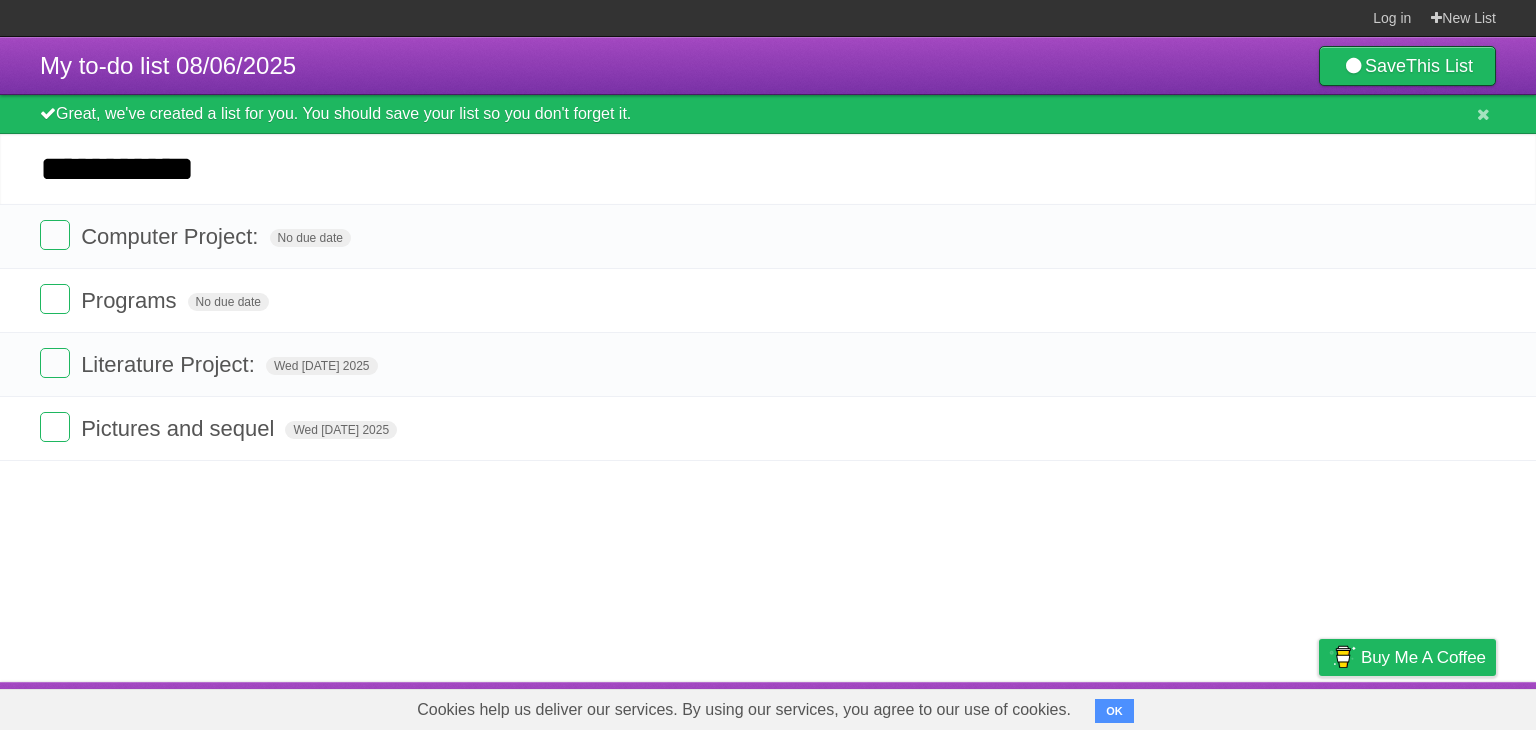 type 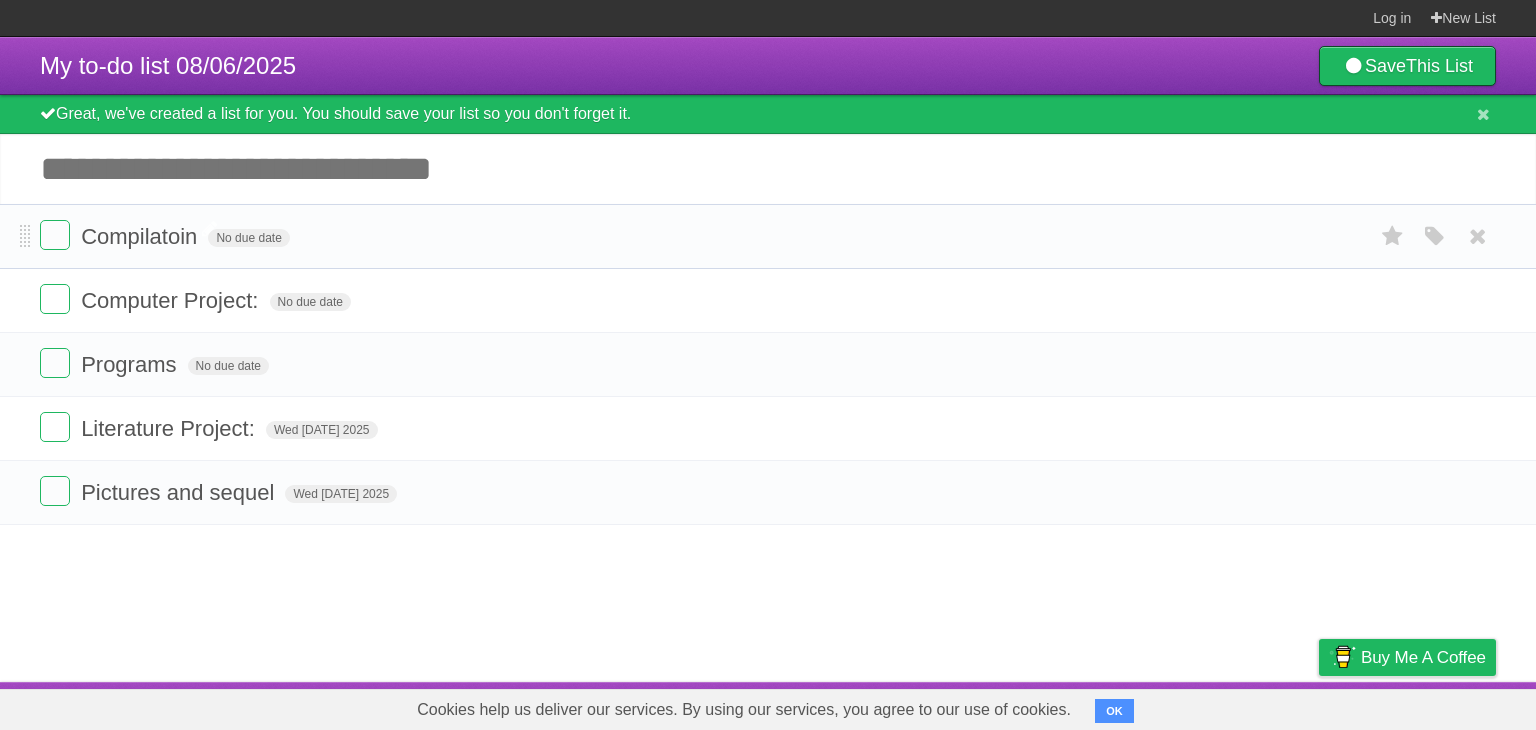 click on "Compilatoin" at bounding box center (141, 236) 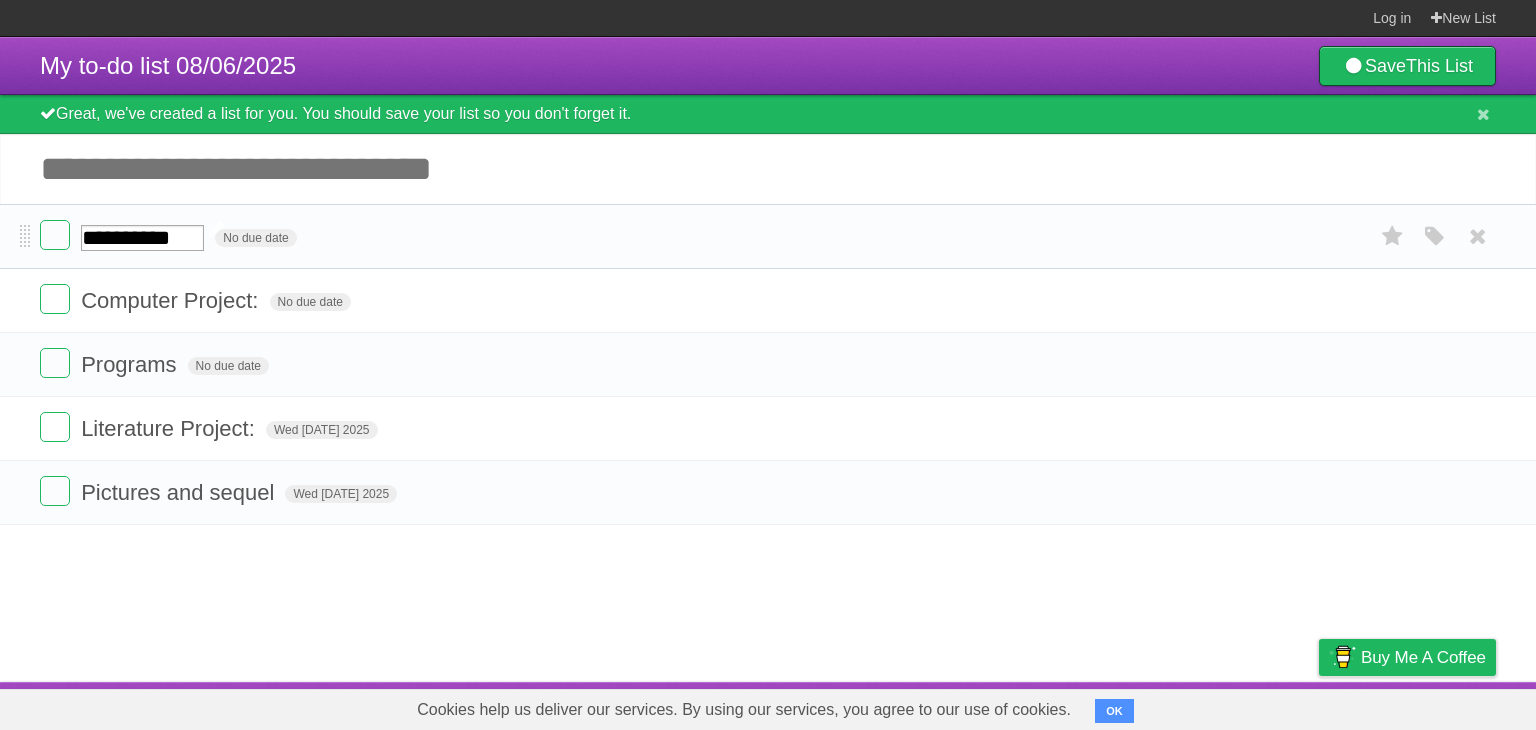 type on "**********" 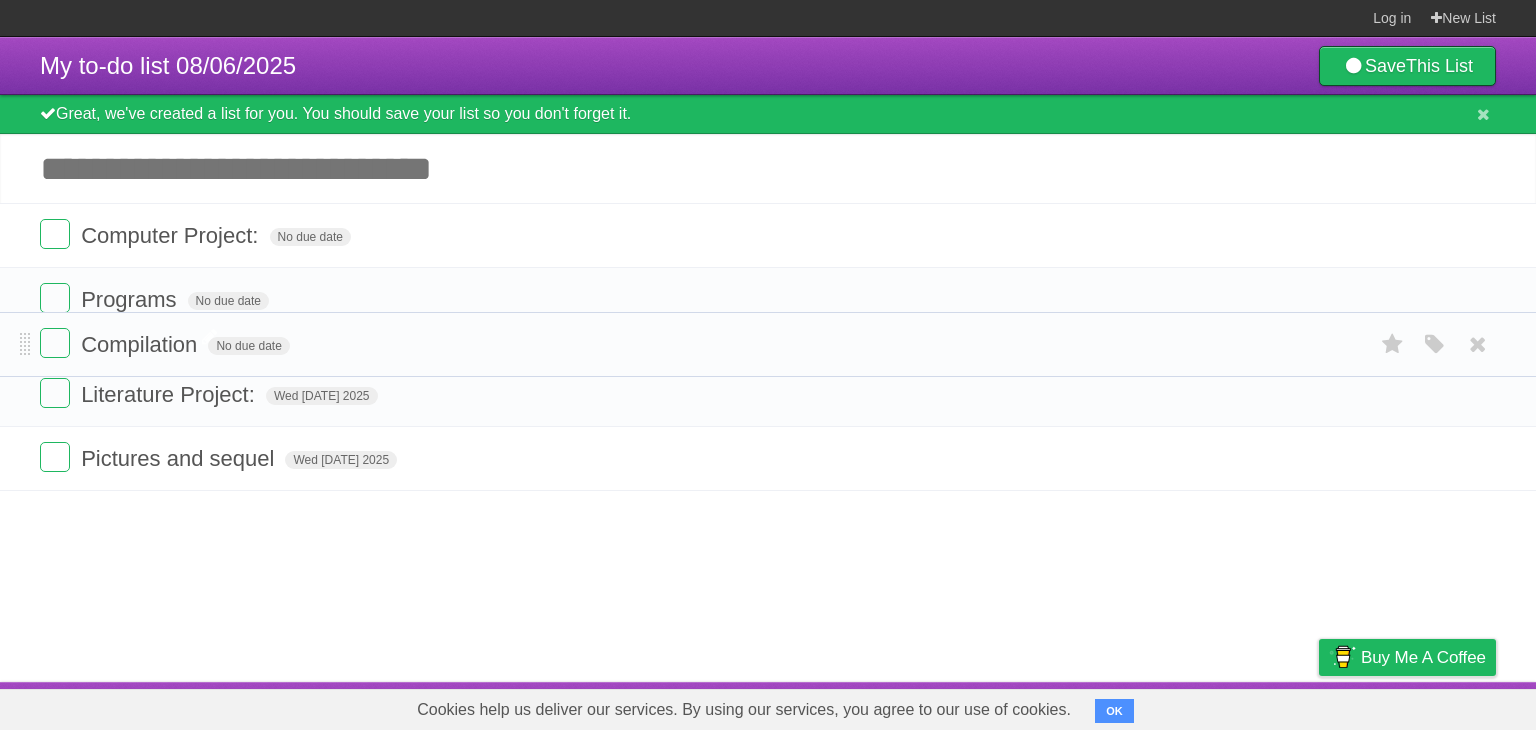 drag, startPoint x: 20, startPoint y: 245, endPoint x: 8, endPoint y: 351, distance: 106.677086 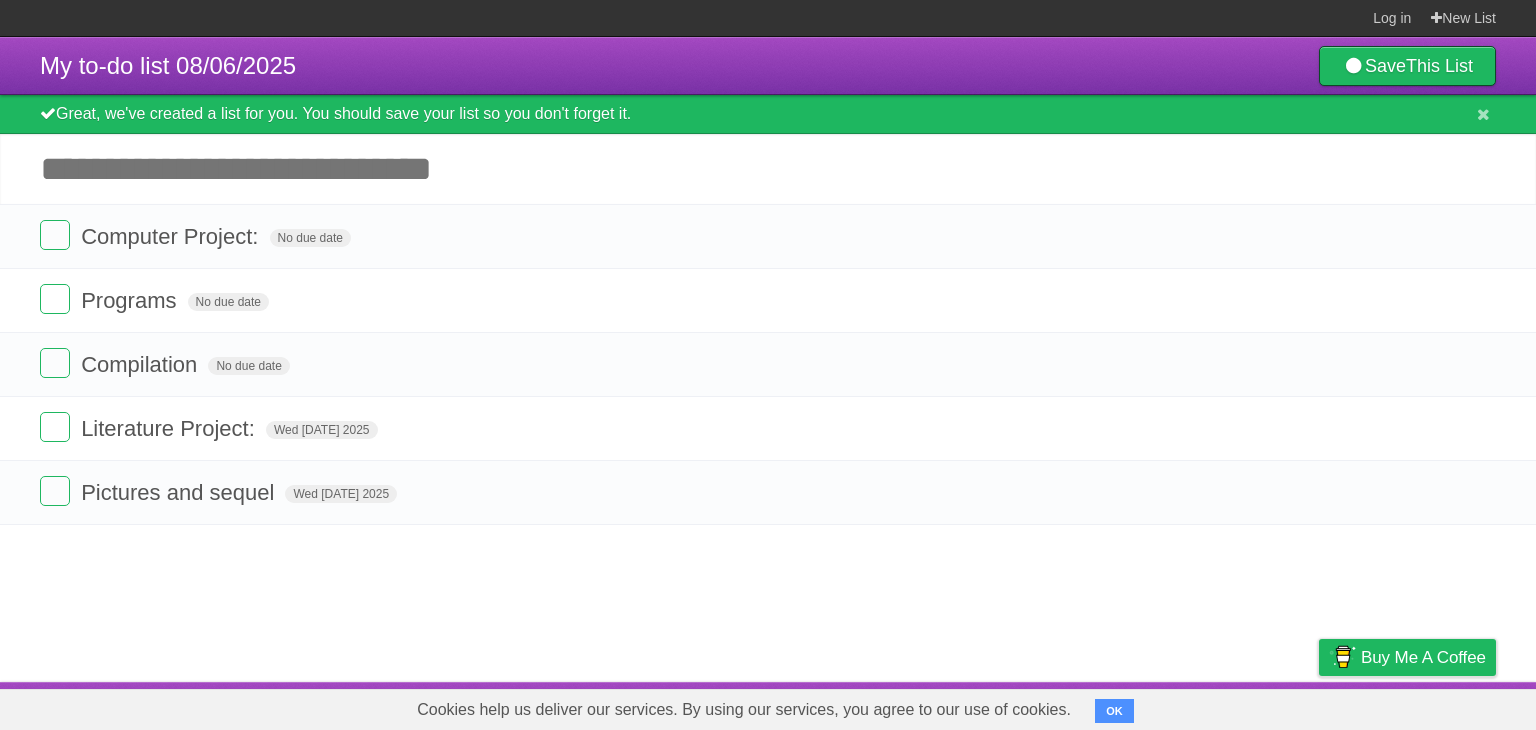 click on "My to-do list [DATE]
Save  This List
Great, we've created a list for you. You should save your list so you don't forget it.
Add another task
*********
Computer Project:
No due date
White
Red
Blue
Green
Purple
Orange
Programs
No due date
White
Red
Blue
Green
Purple
Orange
Compilation
No due date
White
Red
Blue
Green
Purple
Orange
Literature Project:
Wed [DATE] 2025
White
Red
Blue
Green
Purple
Orange
Pictures and sequel
Wed [DATE] 2025
White
Red
Blue
Green
Purple
Orange" at bounding box center [768, 359] 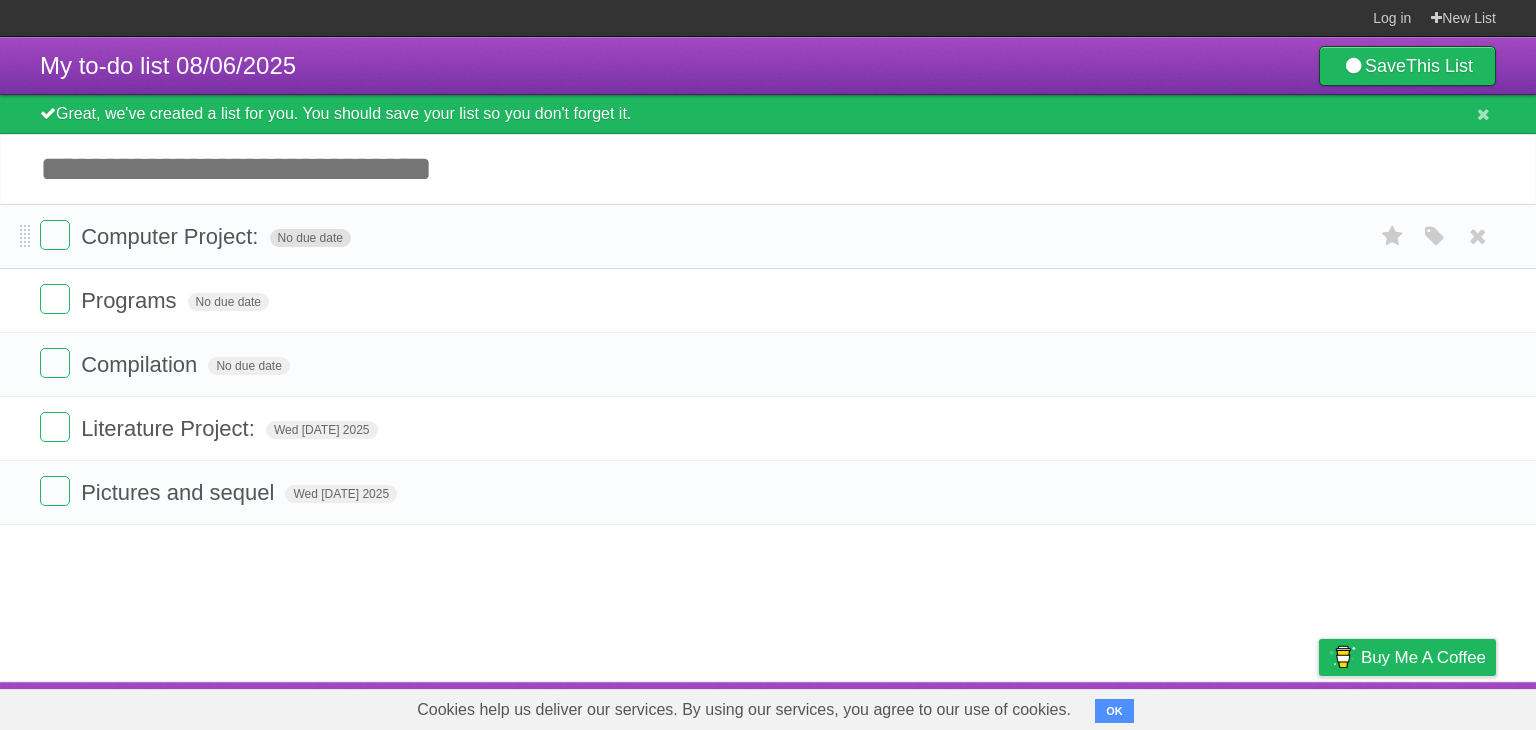 click on "No due date" at bounding box center (310, 238) 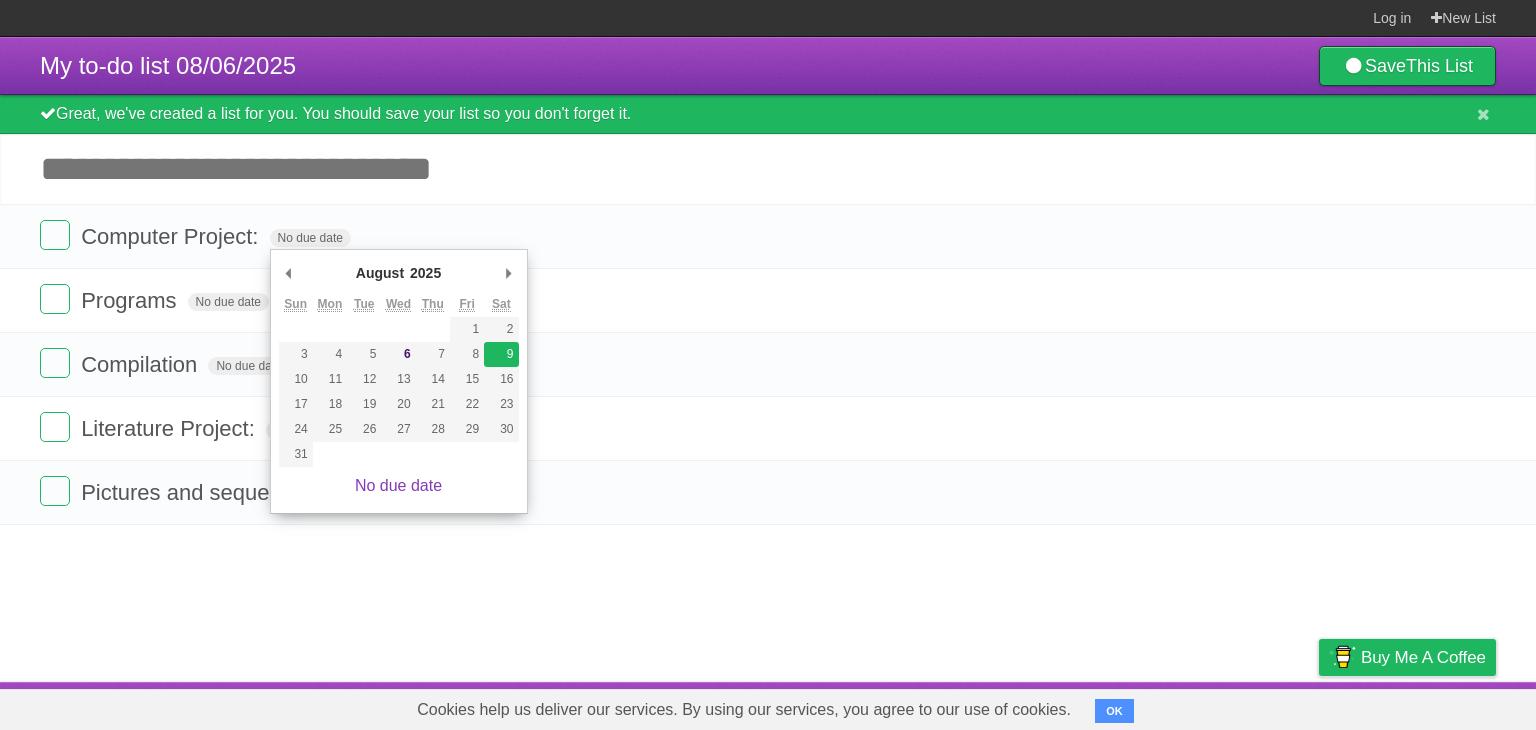 type on "Sat [DATE] 2025" 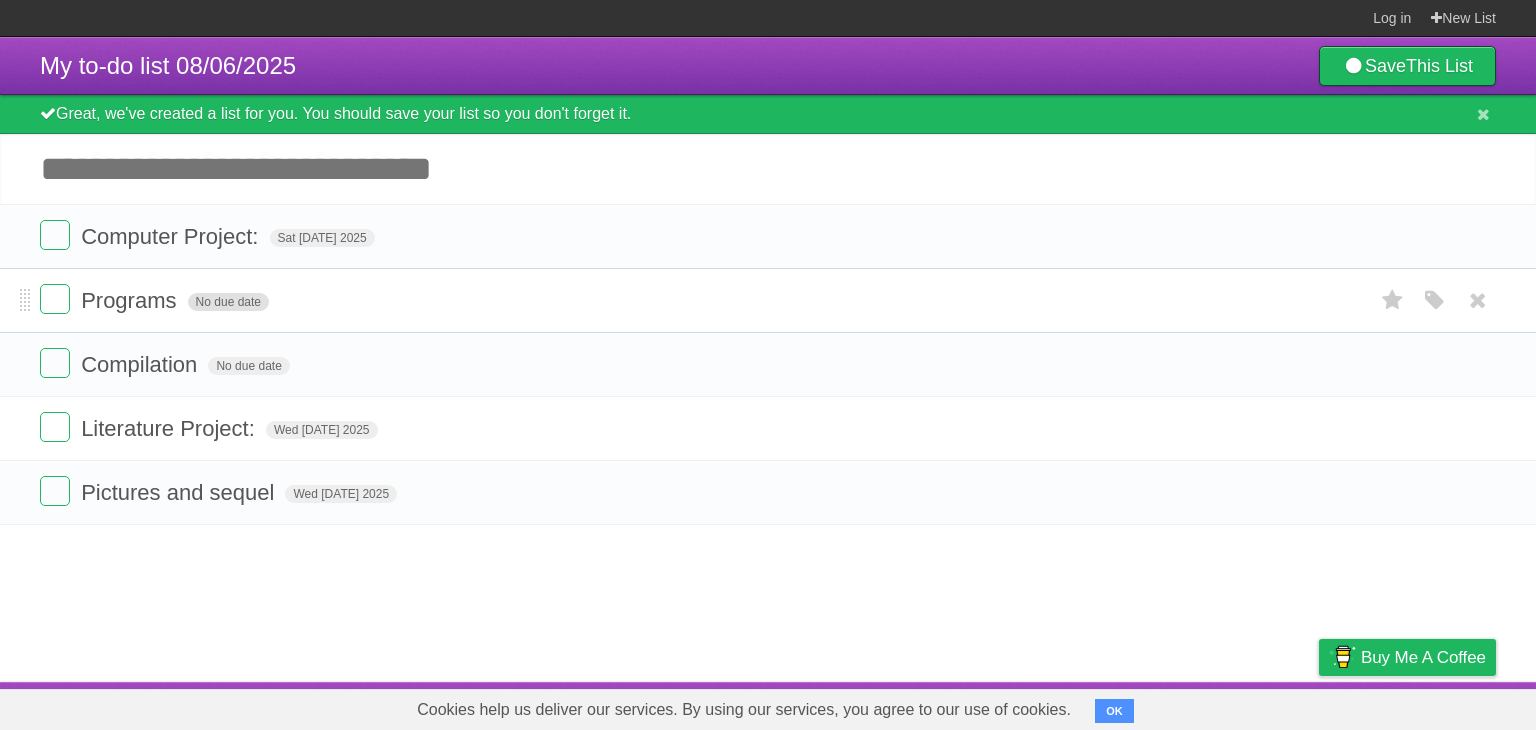 click on "No due date" at bounding box center (228, 302) 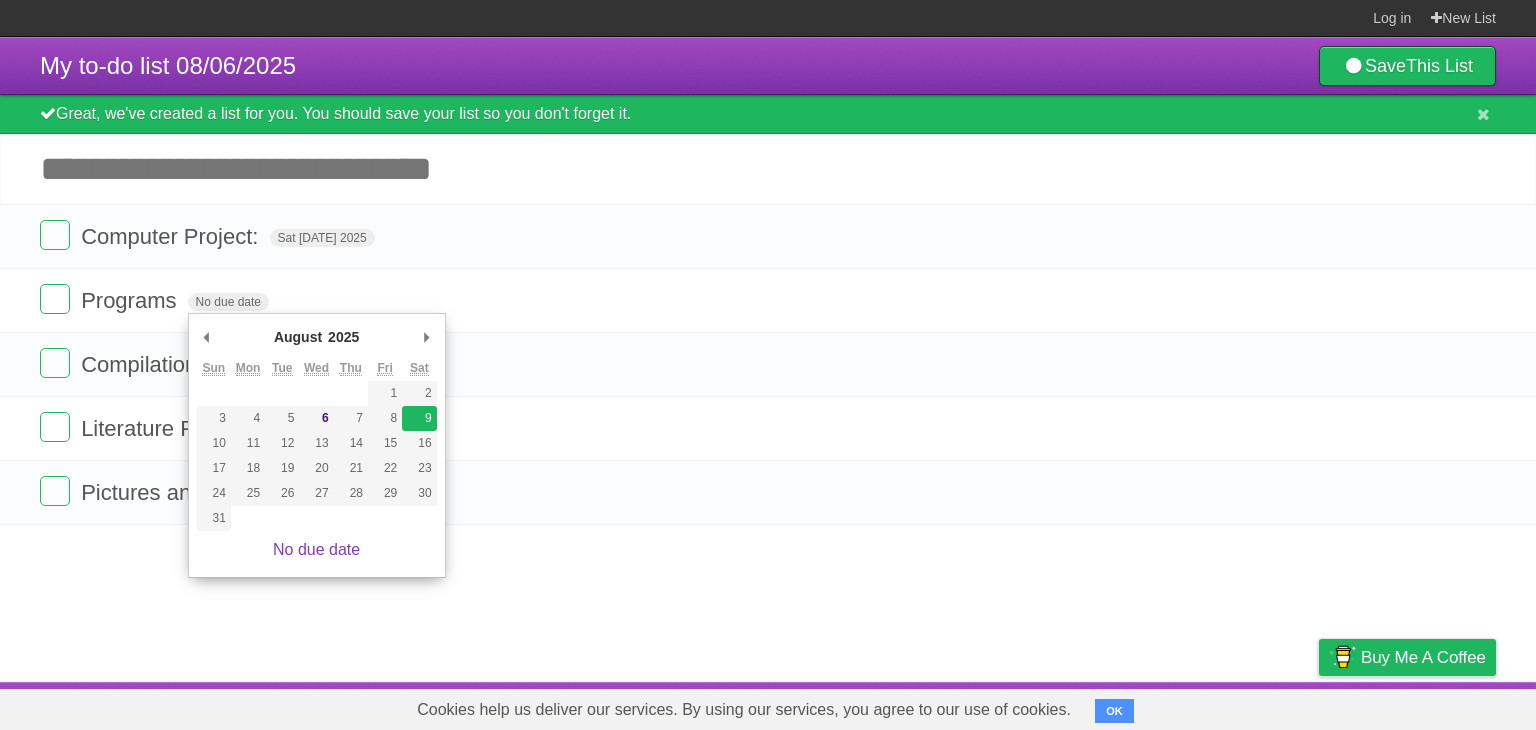 type on "Sat [DATE] 2025" 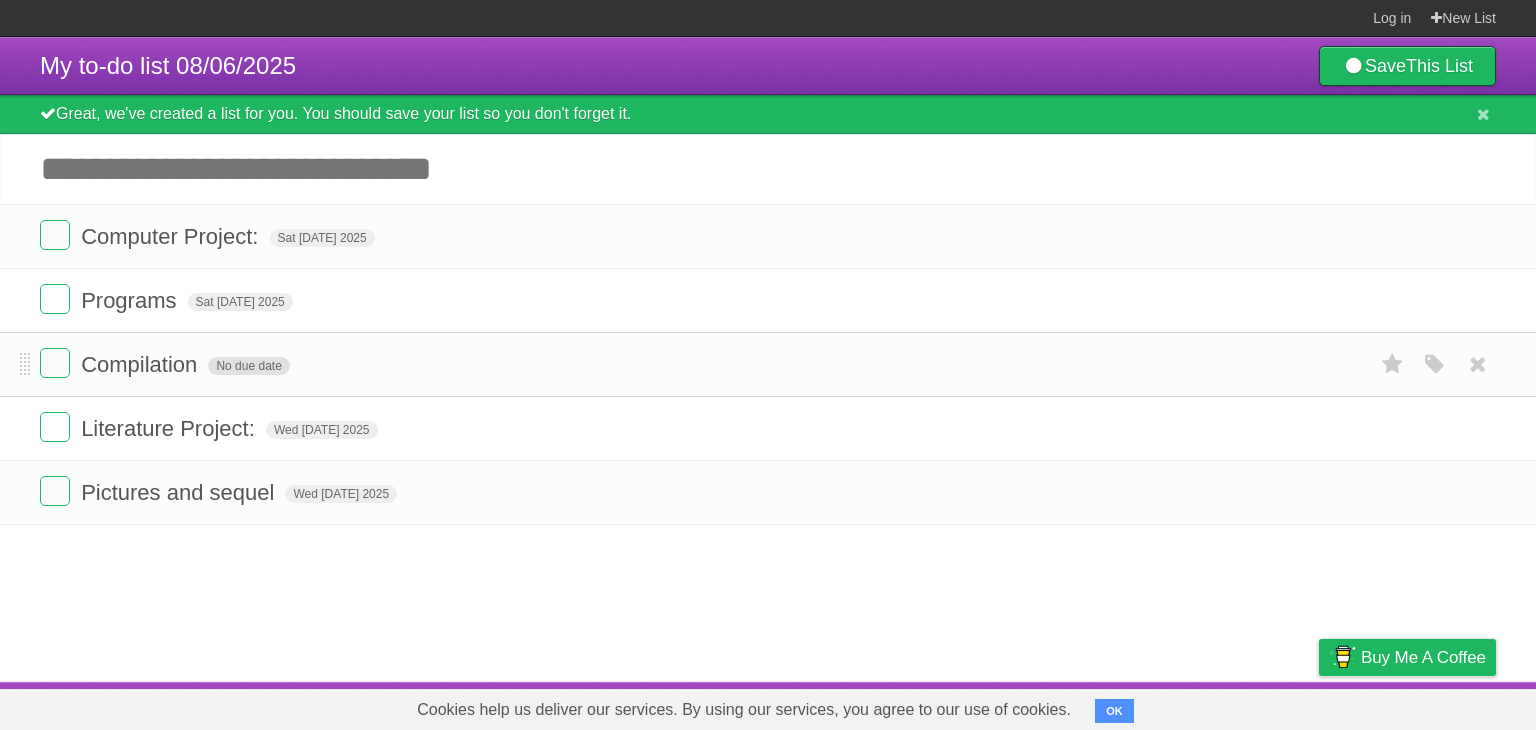 click on "No due date" at bounding box center (248, 366) 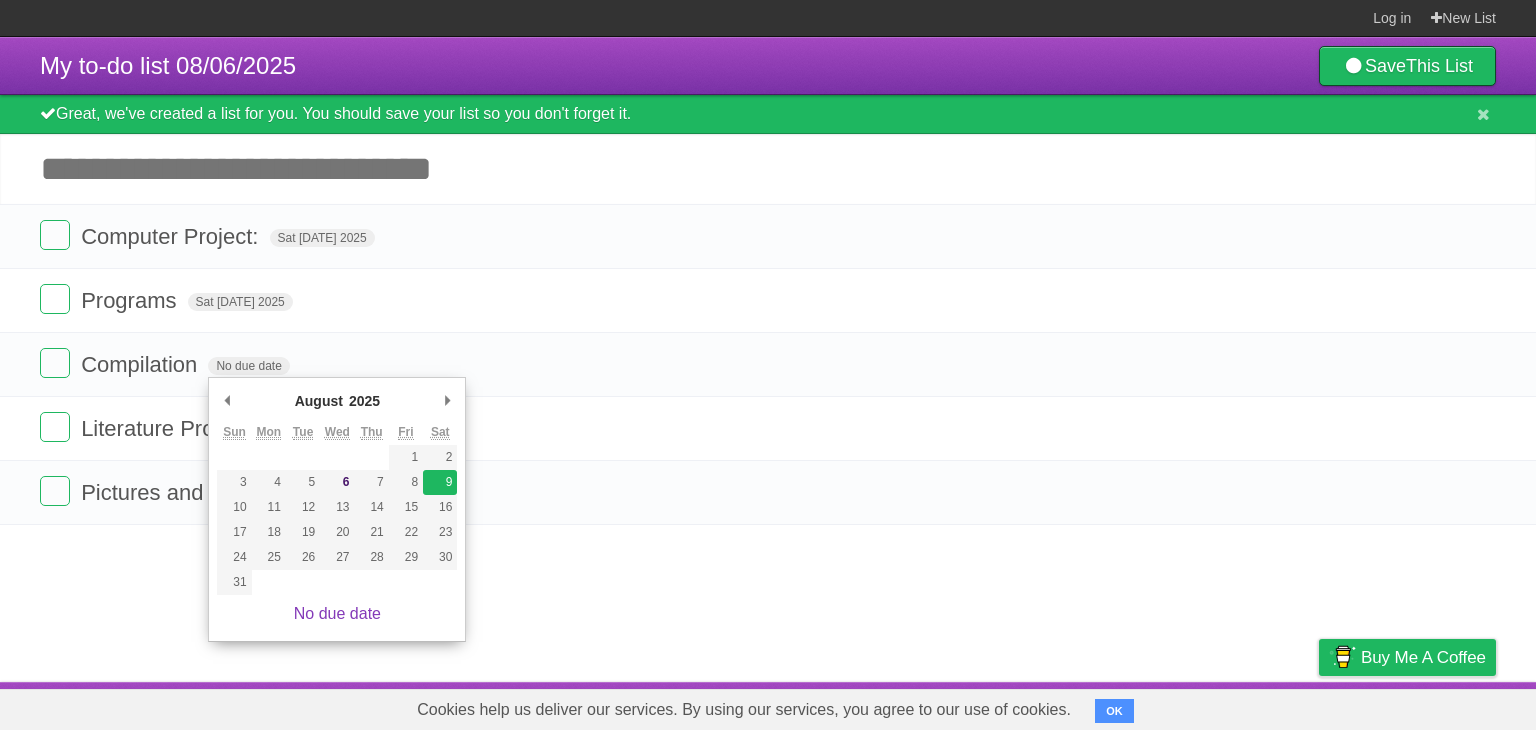 type on "Sat [DATE] 2025" 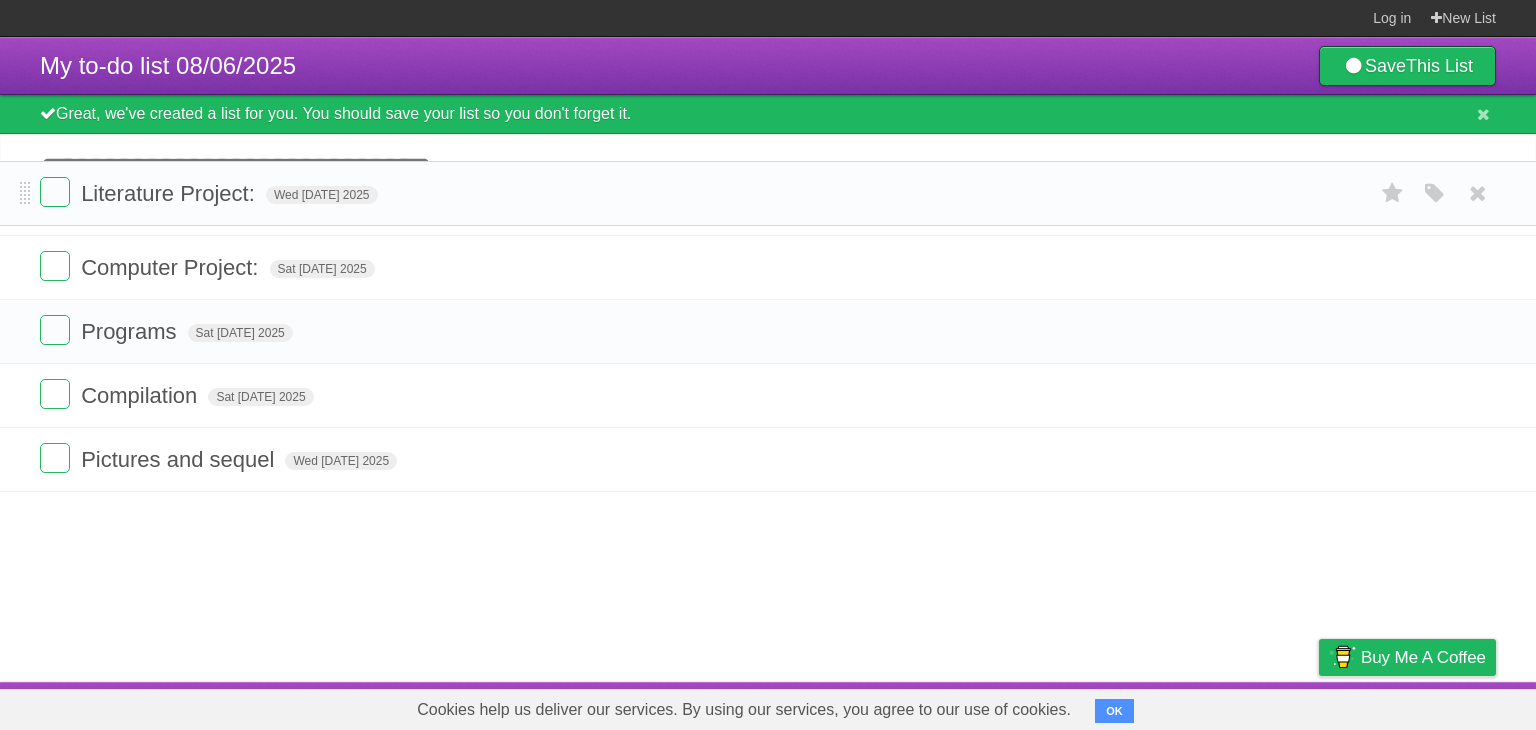 drag, startPoint x: 24, startPoint y: 429, endPoint x: 11, endPoint y: 214, distance: 215.39267 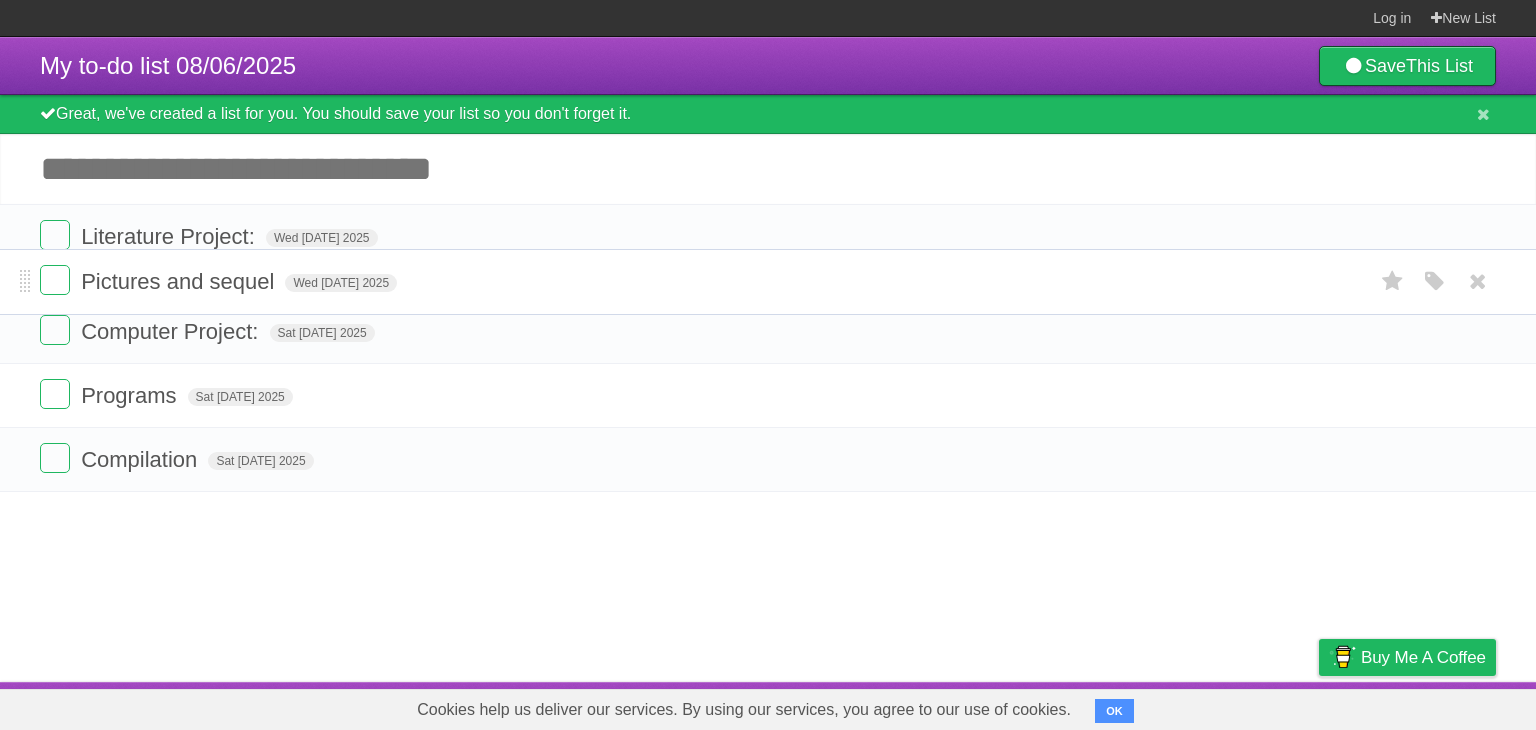 drag, startPoint x: 20, startPoint y: 485, endPoint x: 18, endPoint y: 283, distance: 202.0099 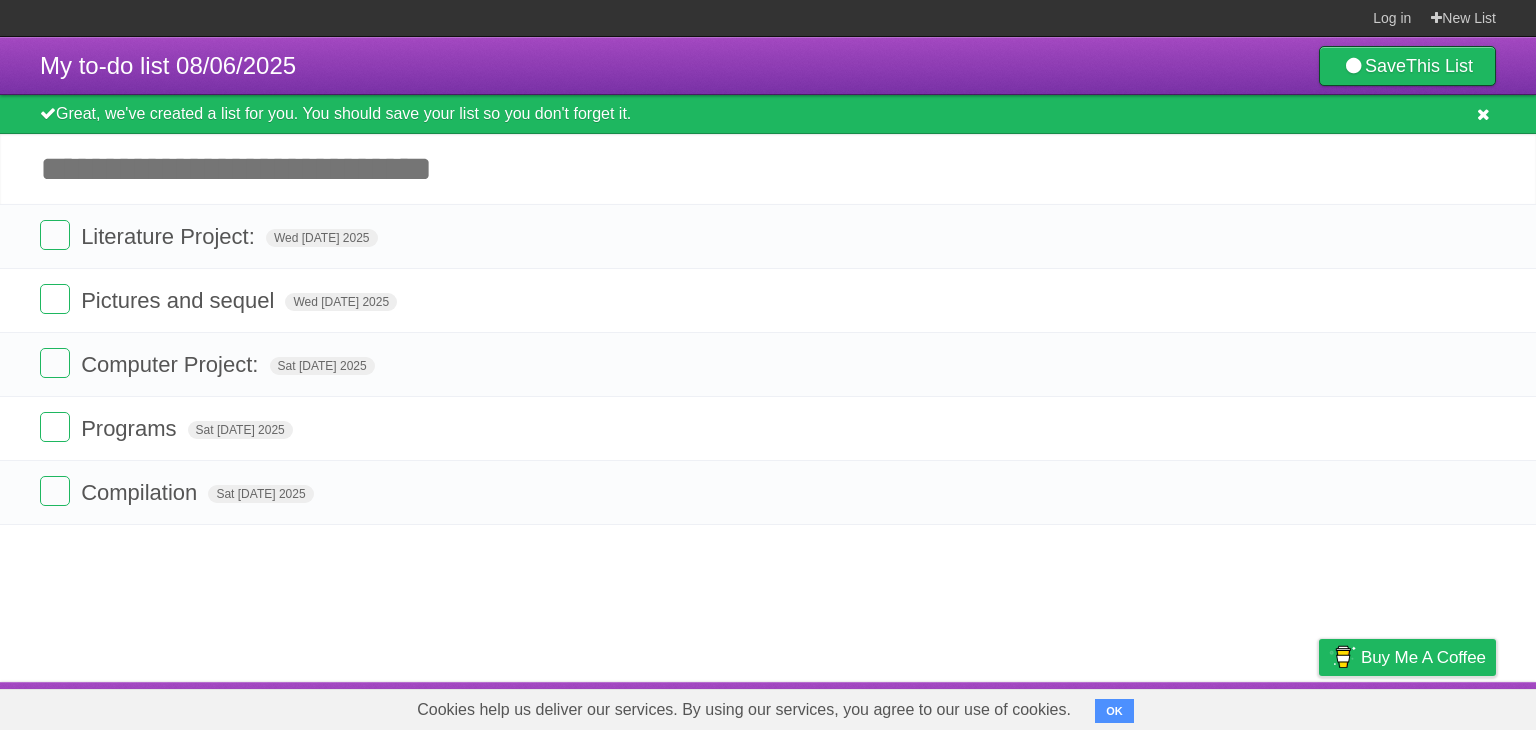 click on "Great, we've created a list for you. You should save your list so you don't forget it." at bounding box center [768, 114] 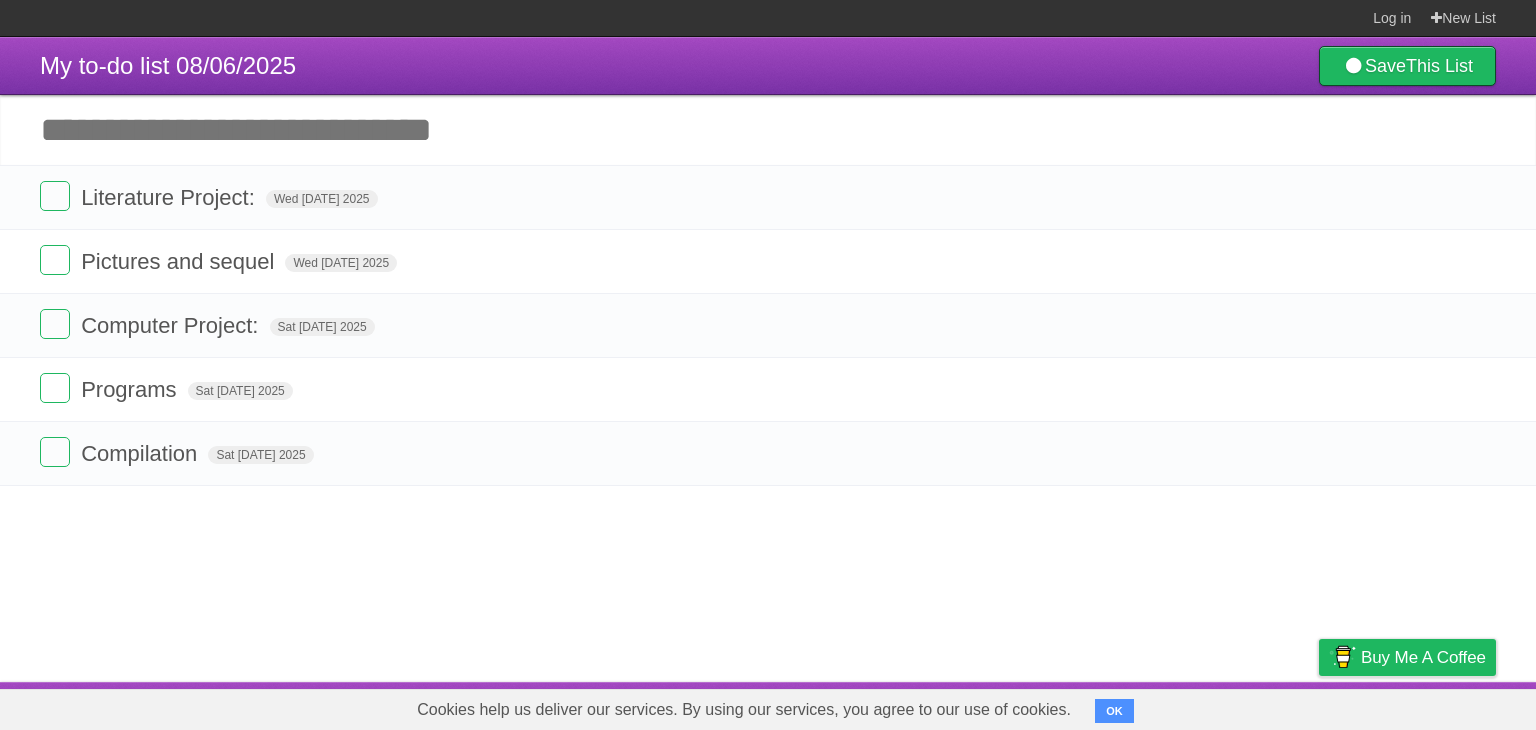 click on "Add another task" at bounding box center [768, 130] 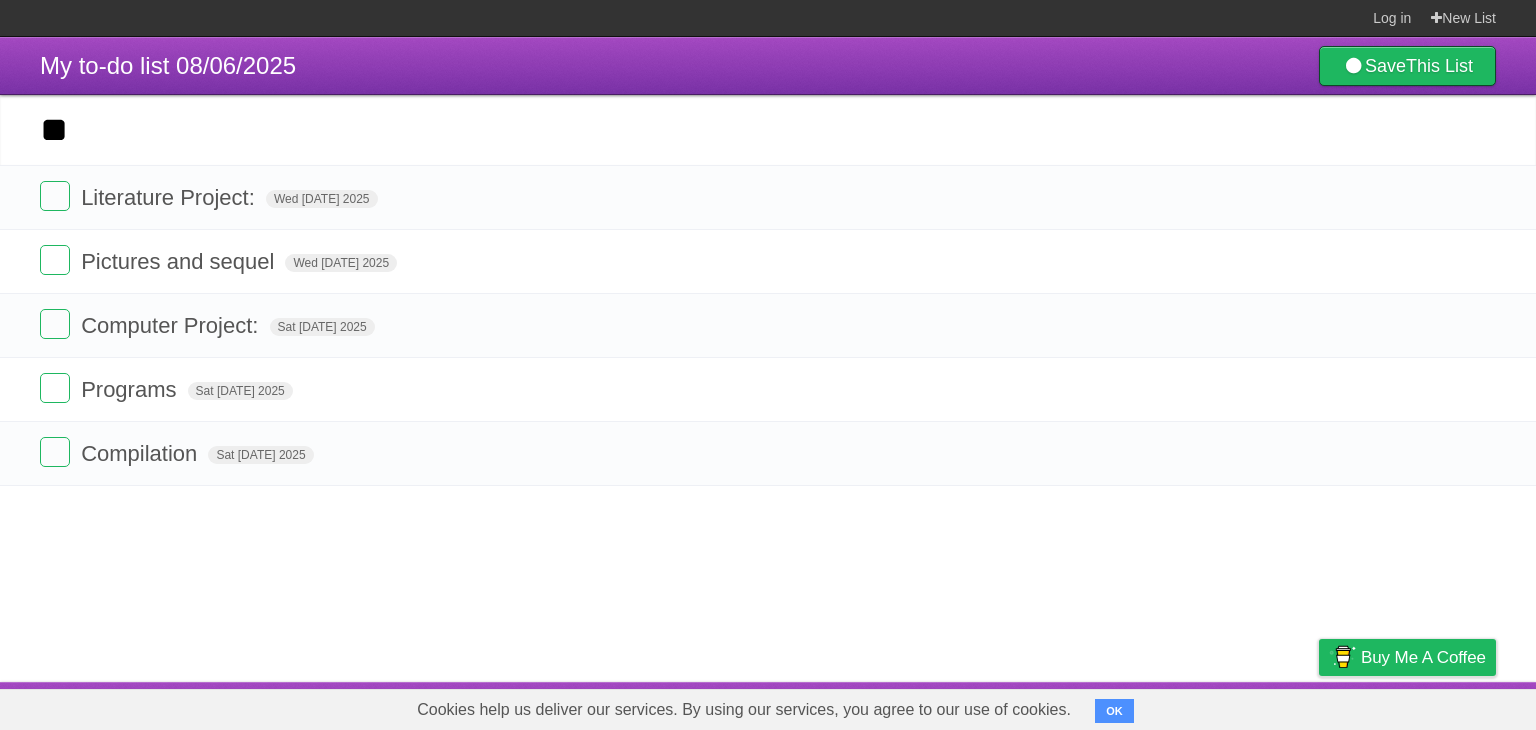type on "*" 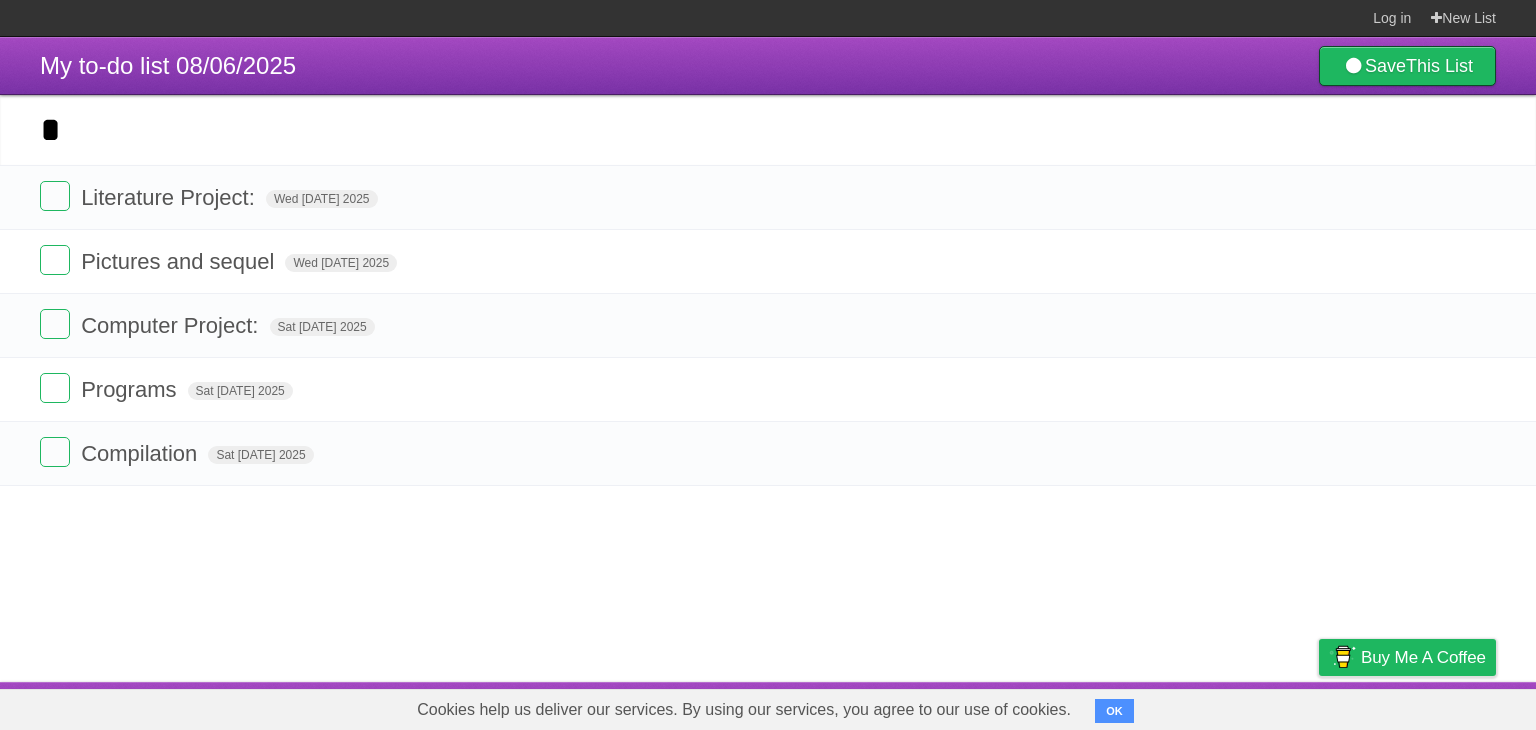 type 